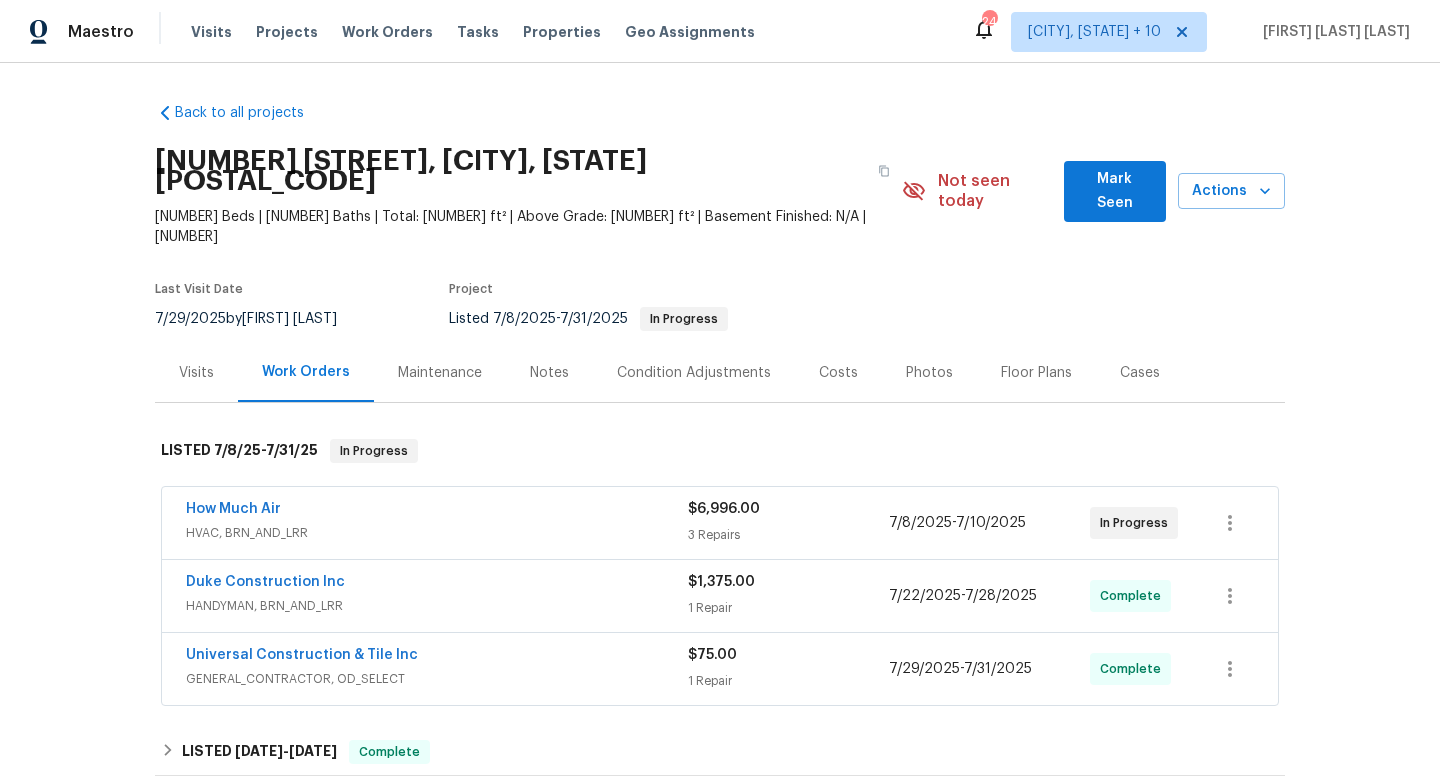 scroll, scrollTop: 0, scrollLeft: 0, axis: both 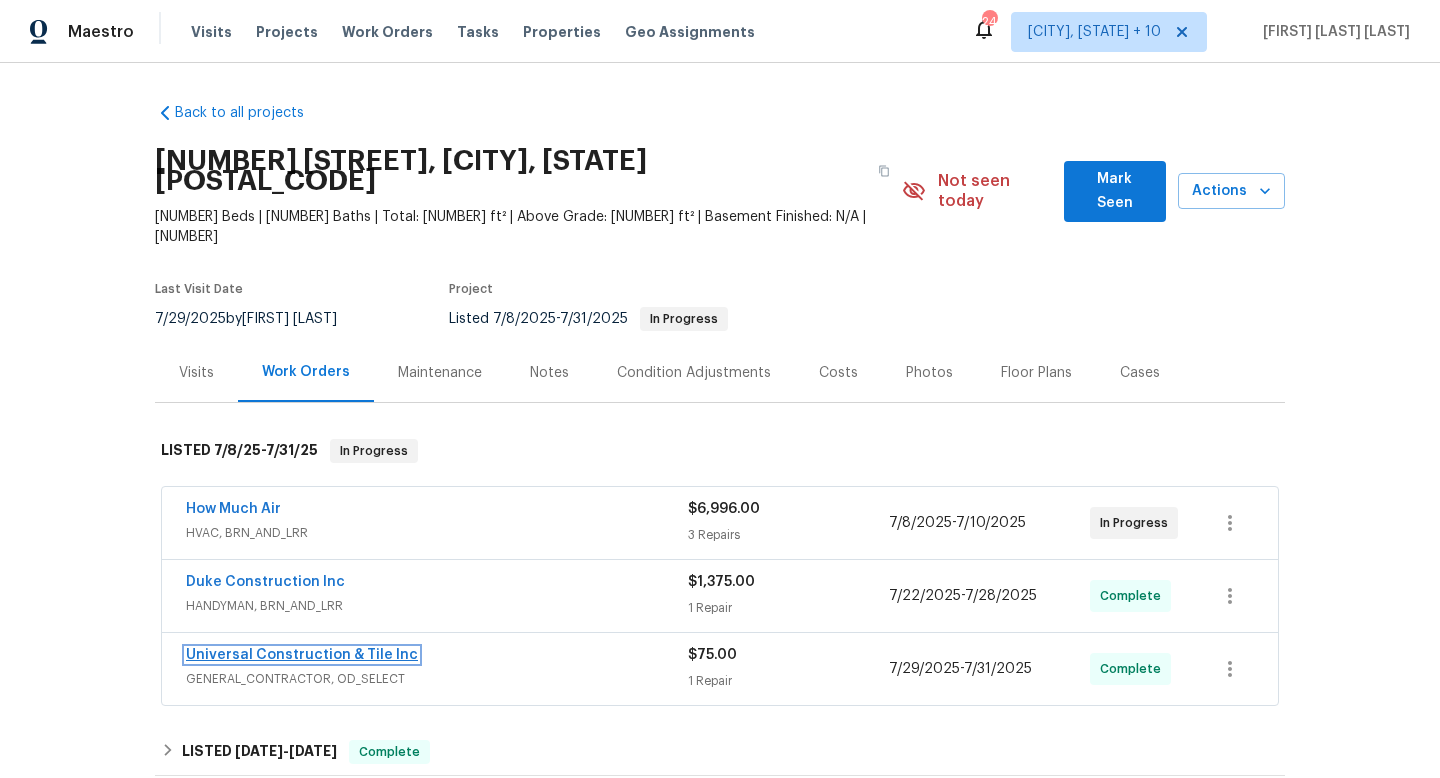 click on "Universal Construction & Tile Inc" at bounding box center (302, 655) 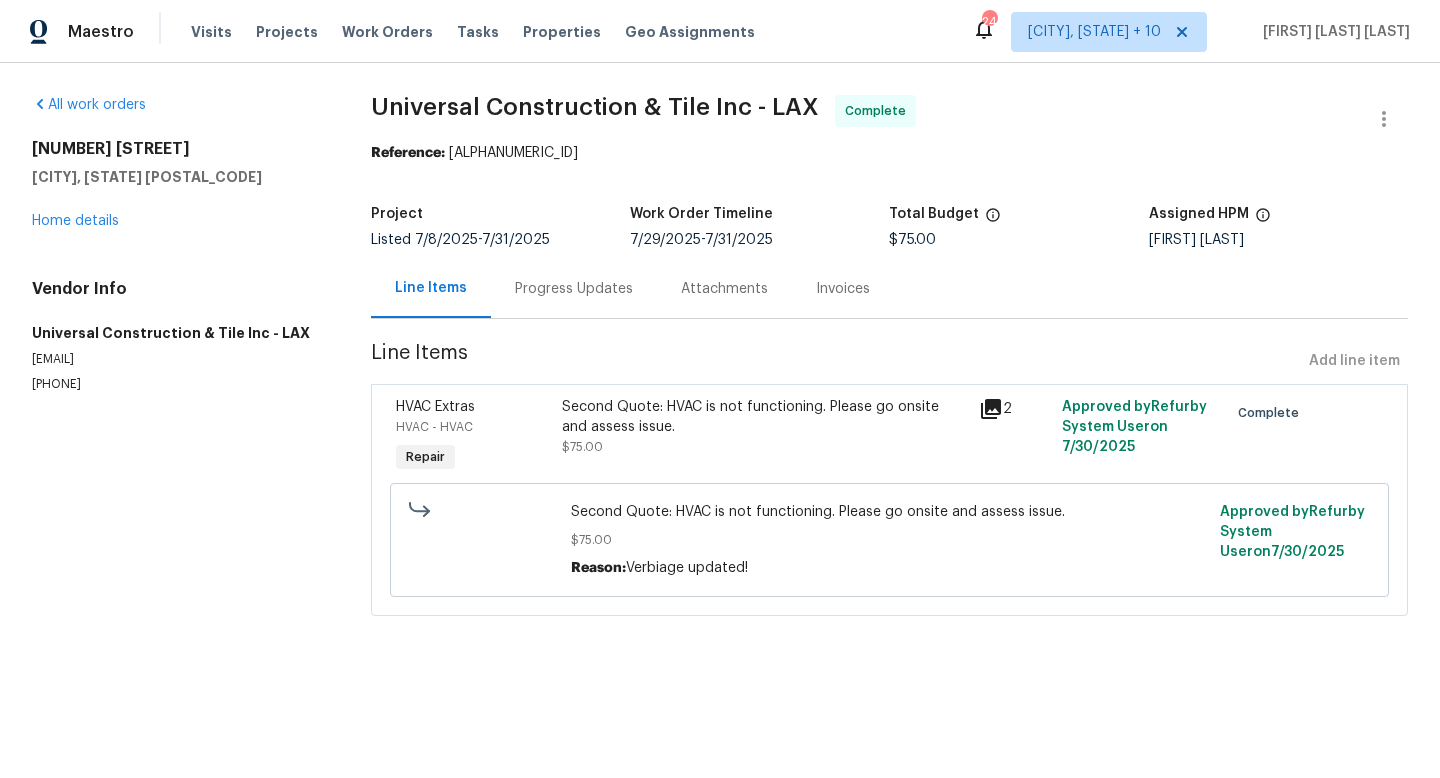 click on "Progress Updates" at bounding box center [574, 289] 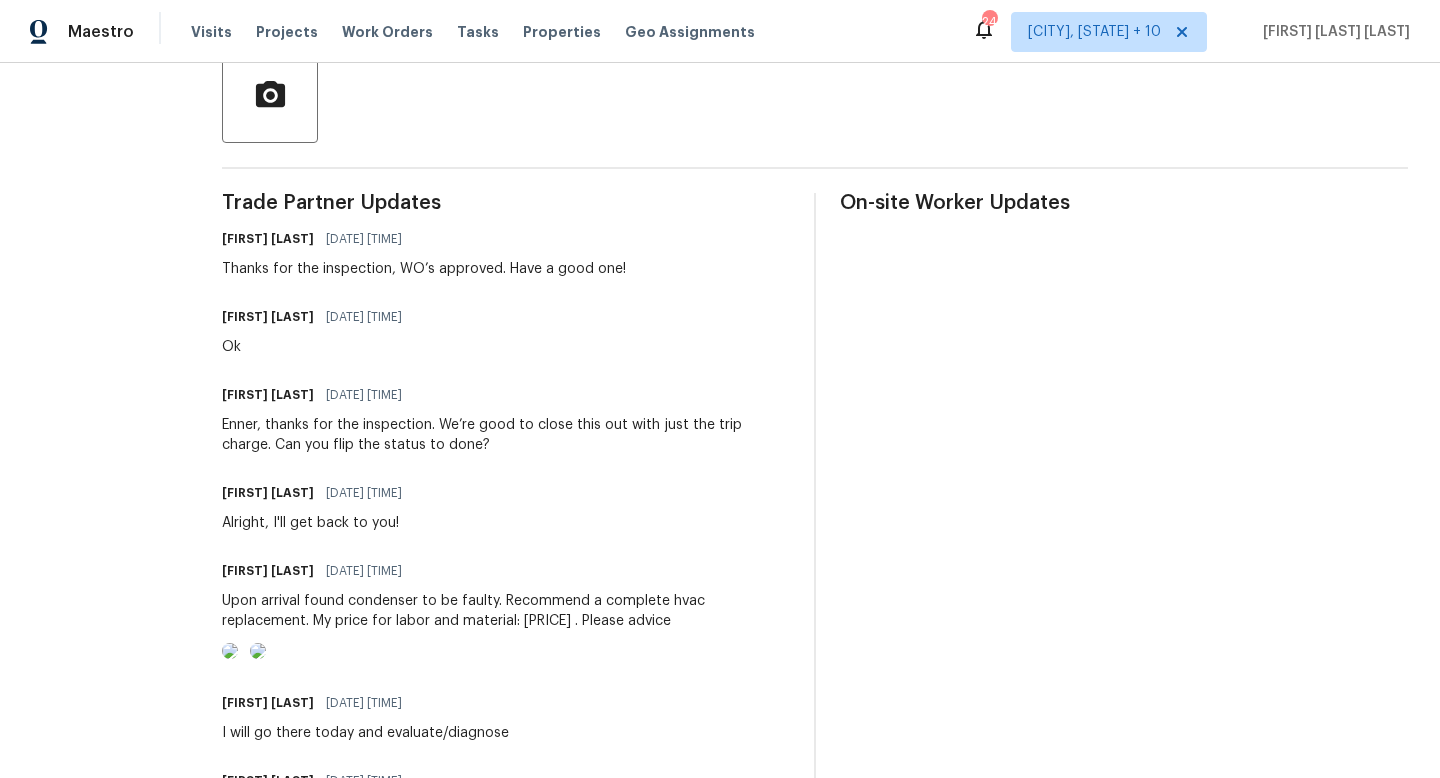 scroll, scrollTop: 487, scrollLeft: 0, axis: vertical 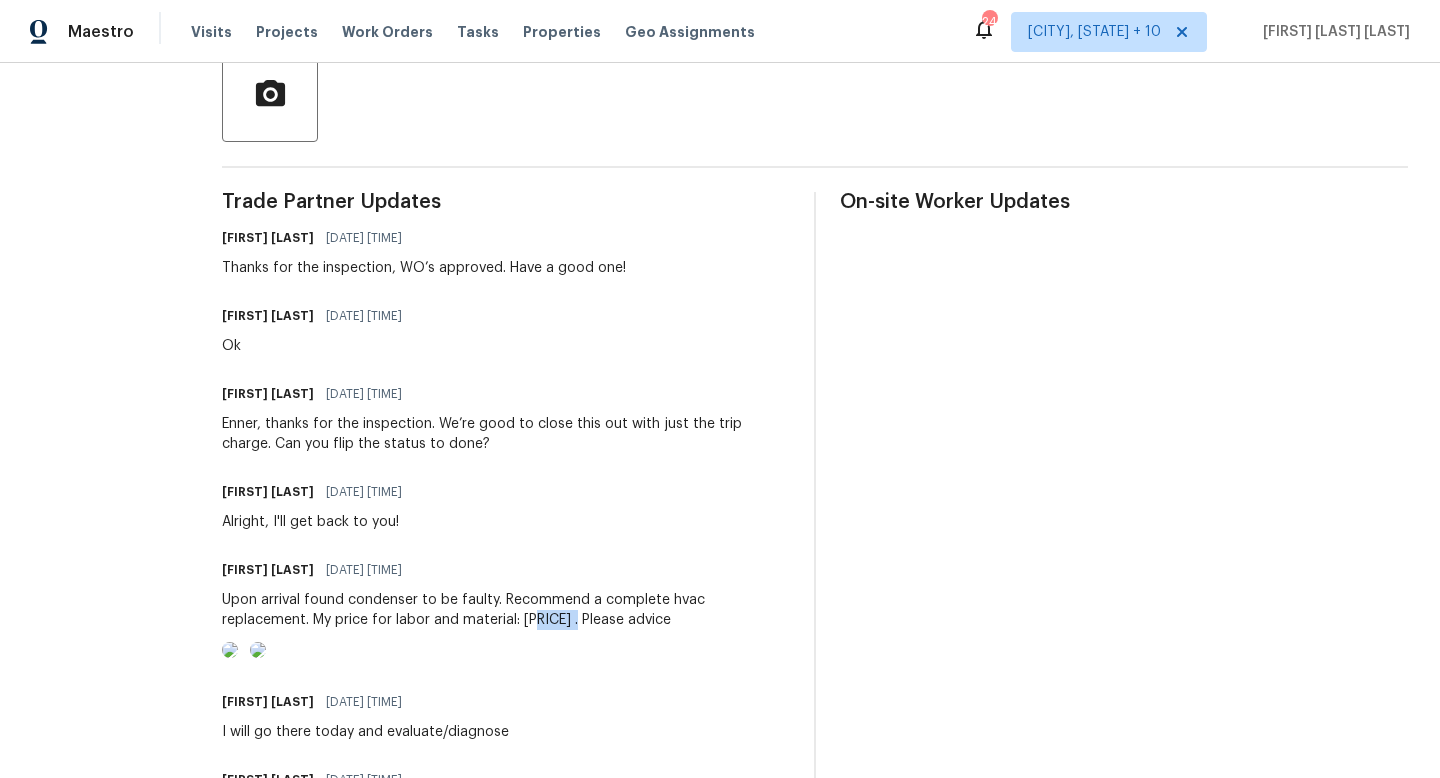 drag, startPoint x: 531, startPoint y: 622, endPoint x: 580, endPoint y: 622, distance: 49 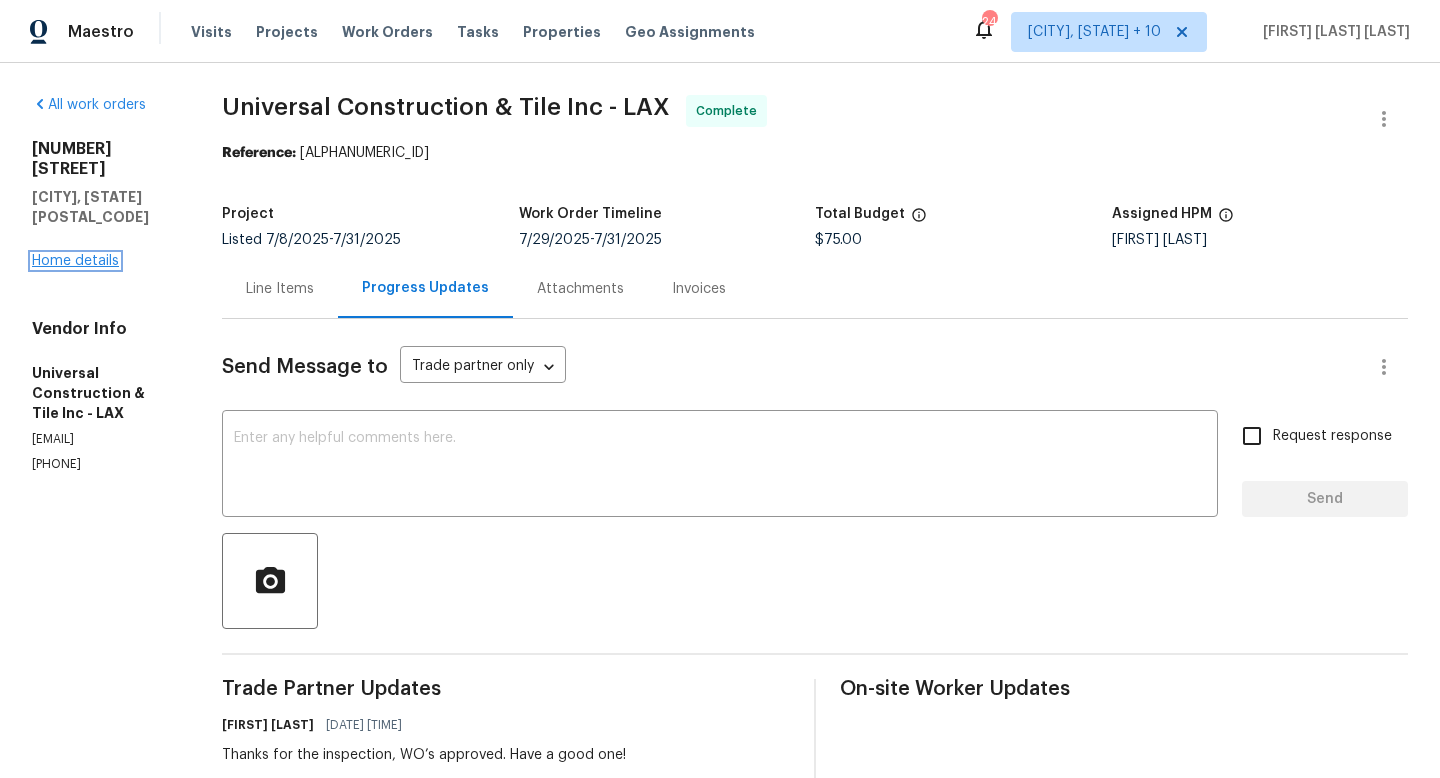 click on "Home details" at bounding box center [75, 261] 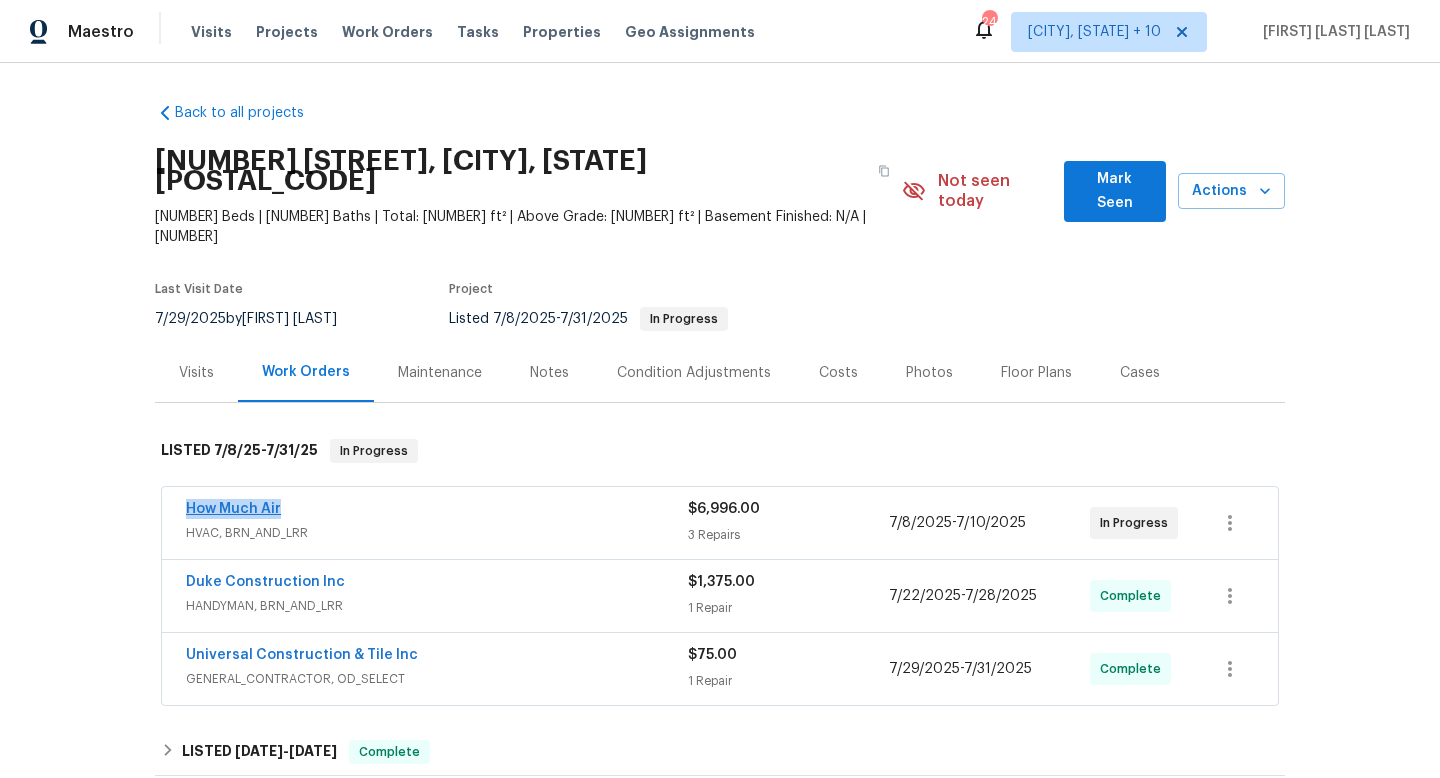 drag, startPoint x: 307, startPoint y: 473, endPoint x: 185, endPoint y: 473, distance: 122 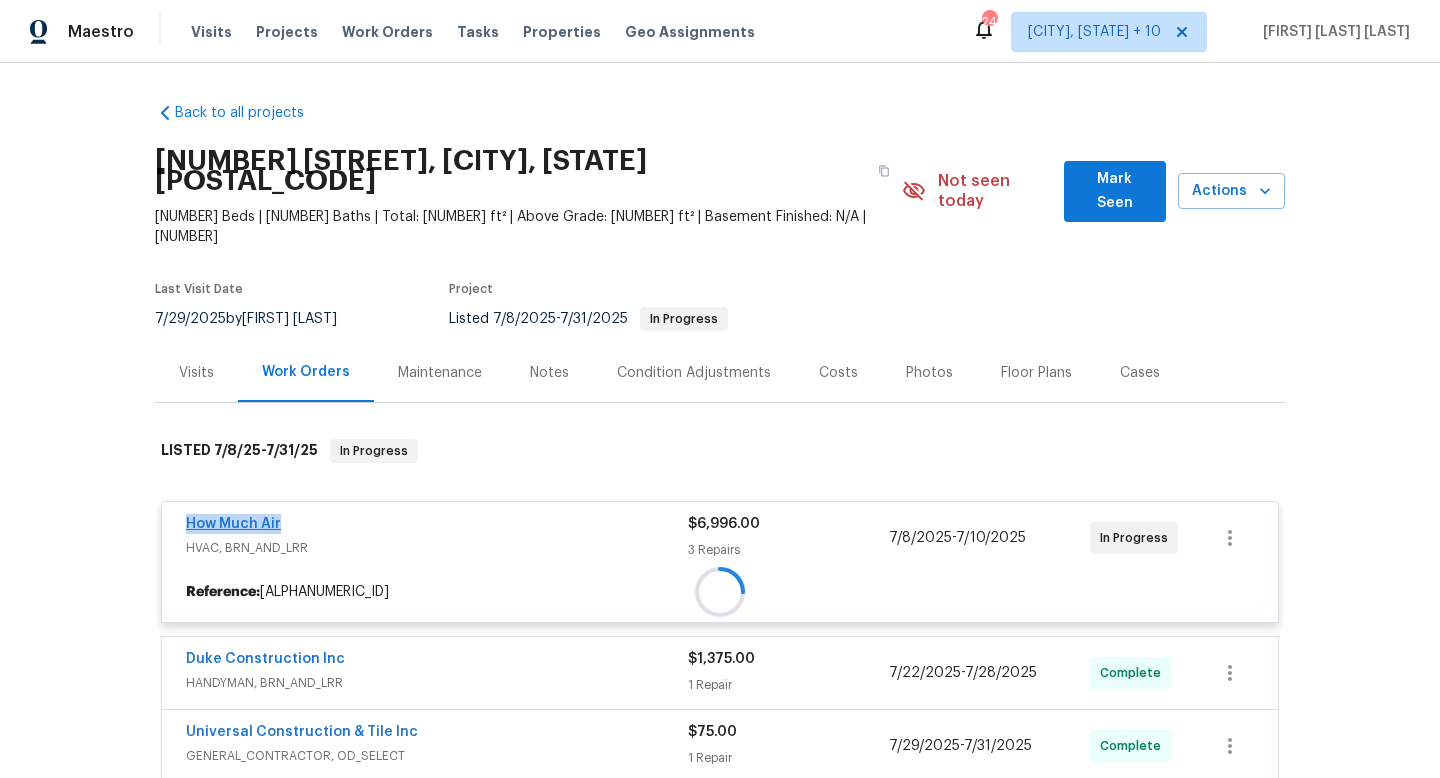 copy on "How Much Air" 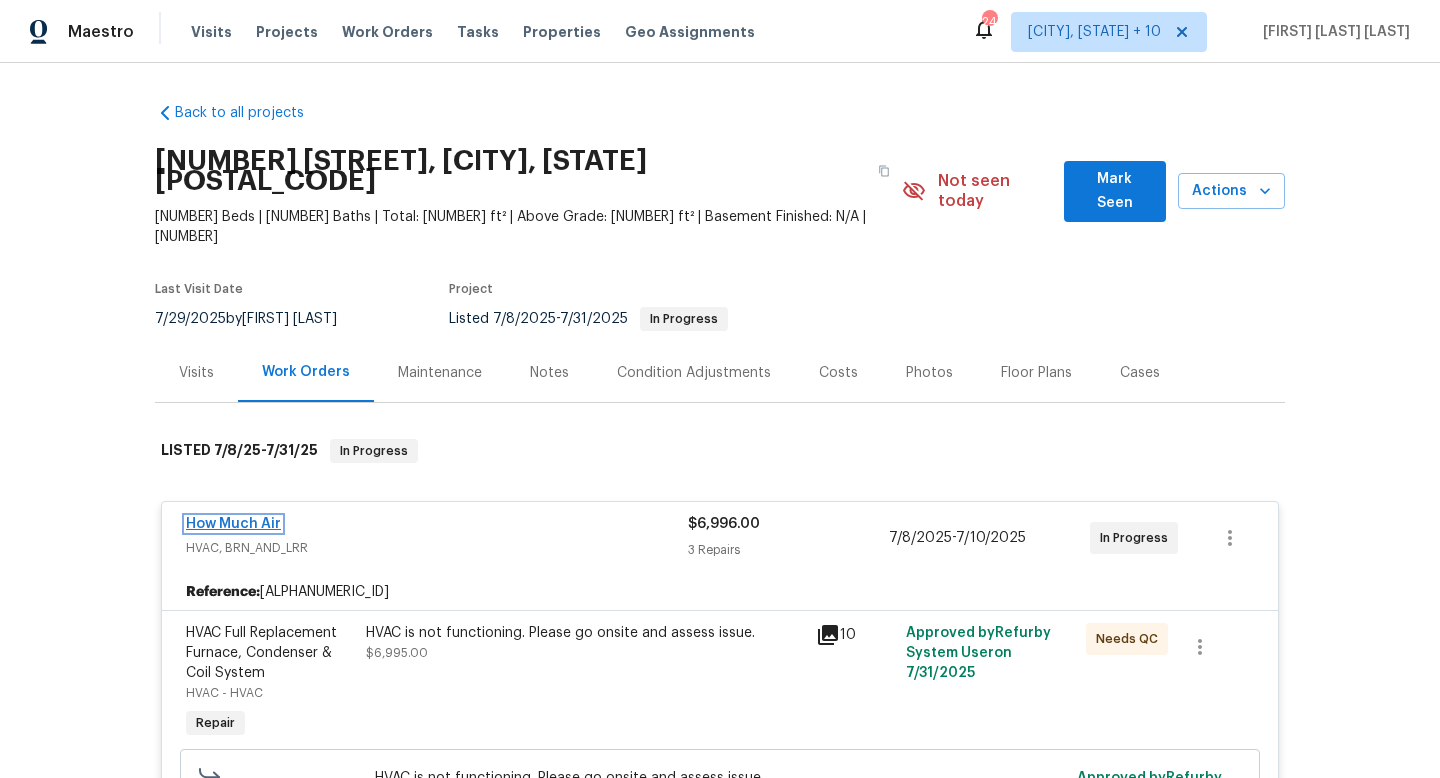 click on "How Much Air" at bounding box center [233, 524] 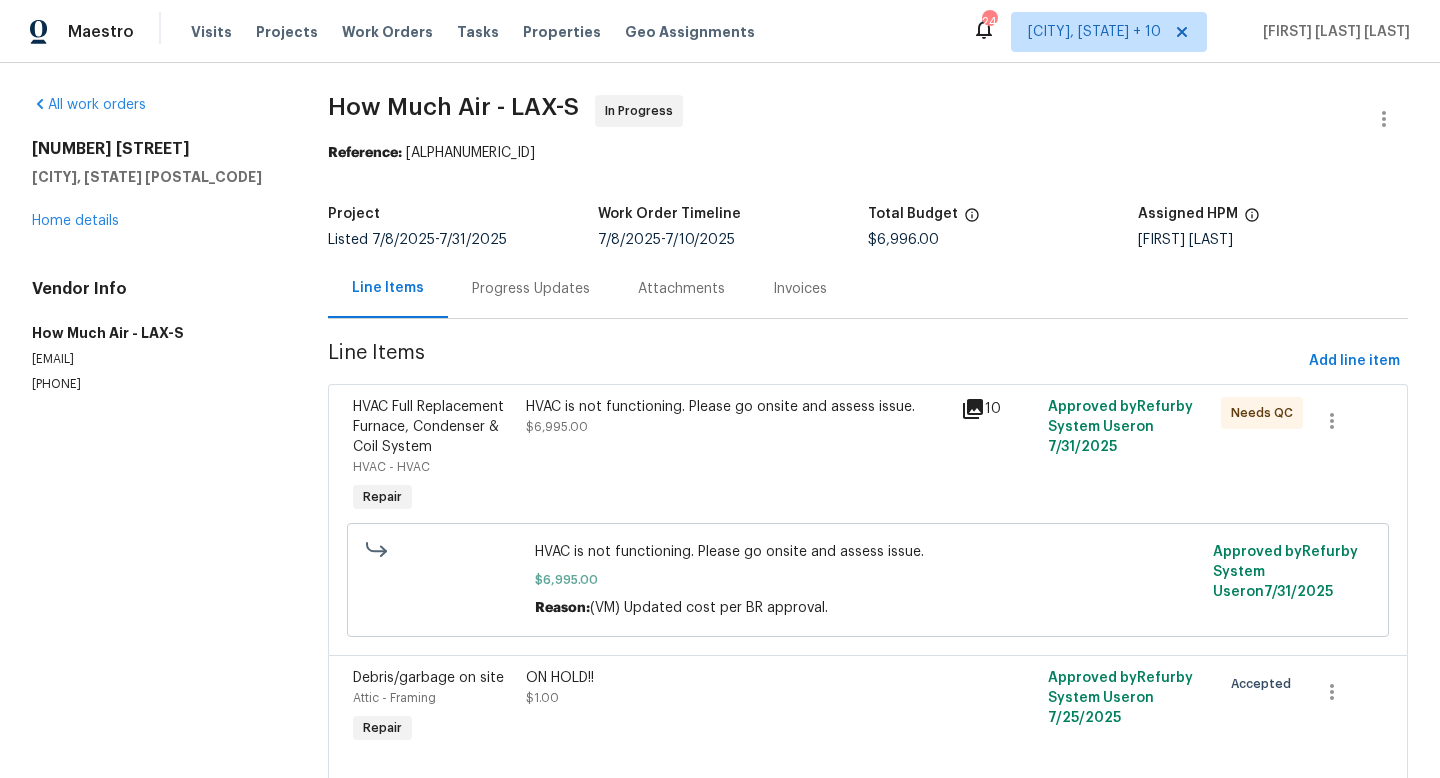 click on "Progress Updates" at bounding box center (531, 289) 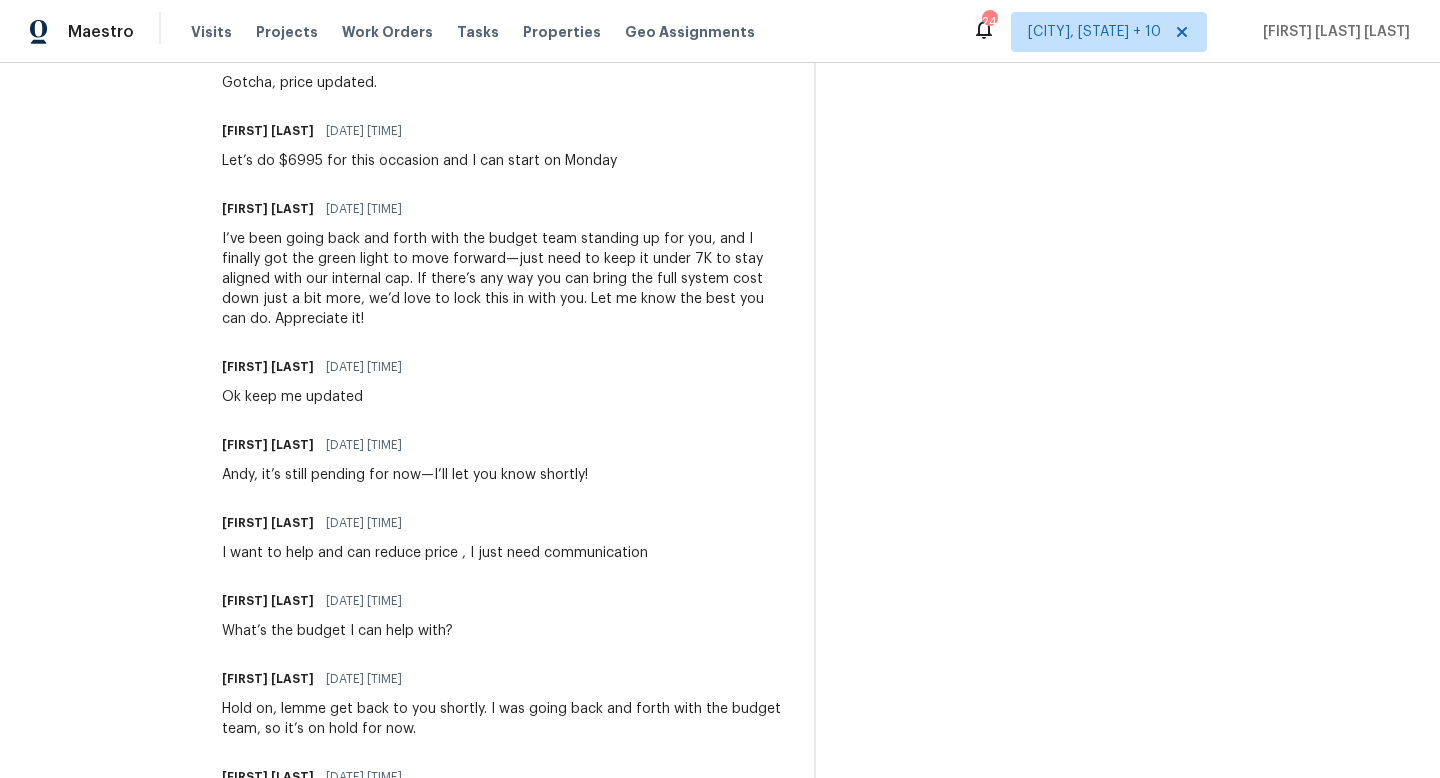 scroll, scrollTop: 0, scrollLeft: 0, axis: both 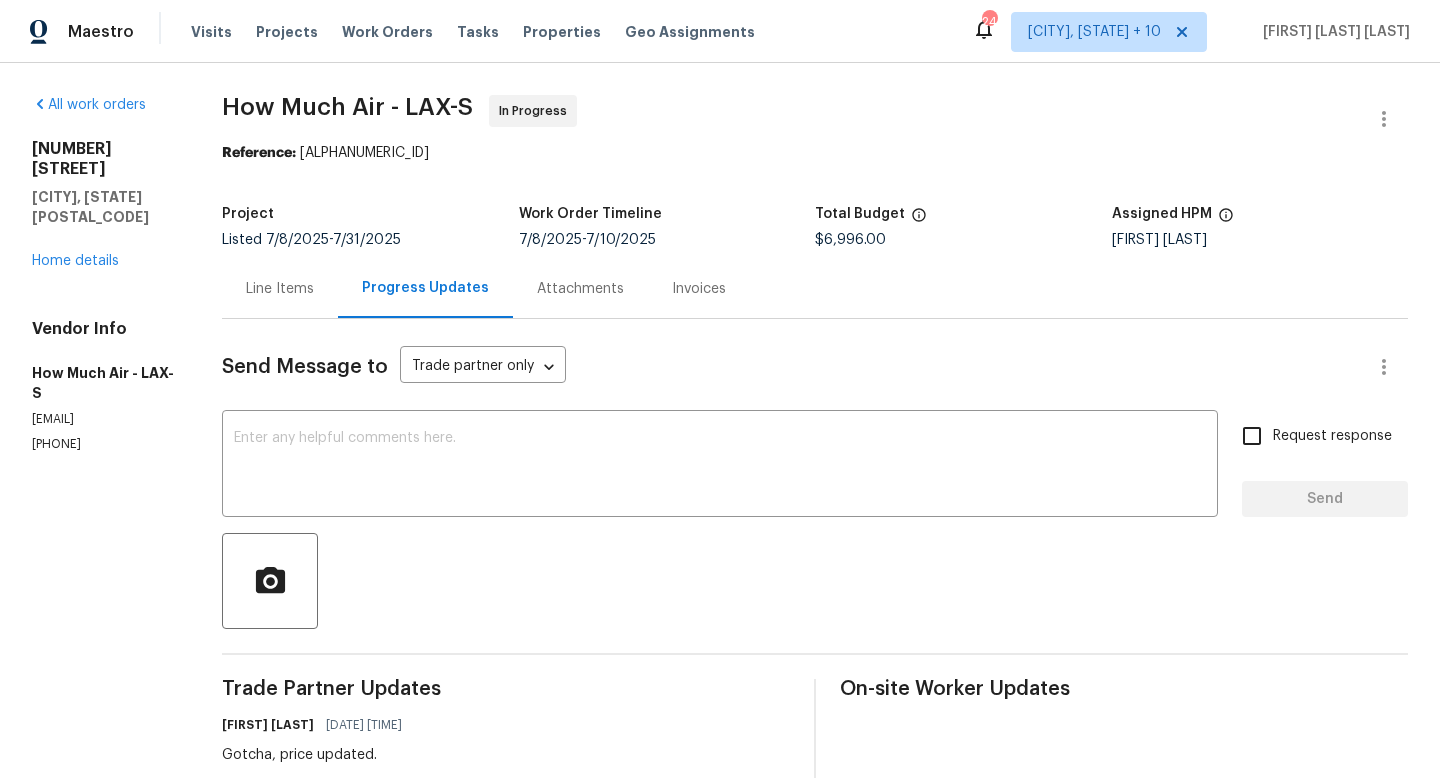 click on "Line Items" at bounding box center (280, 289) 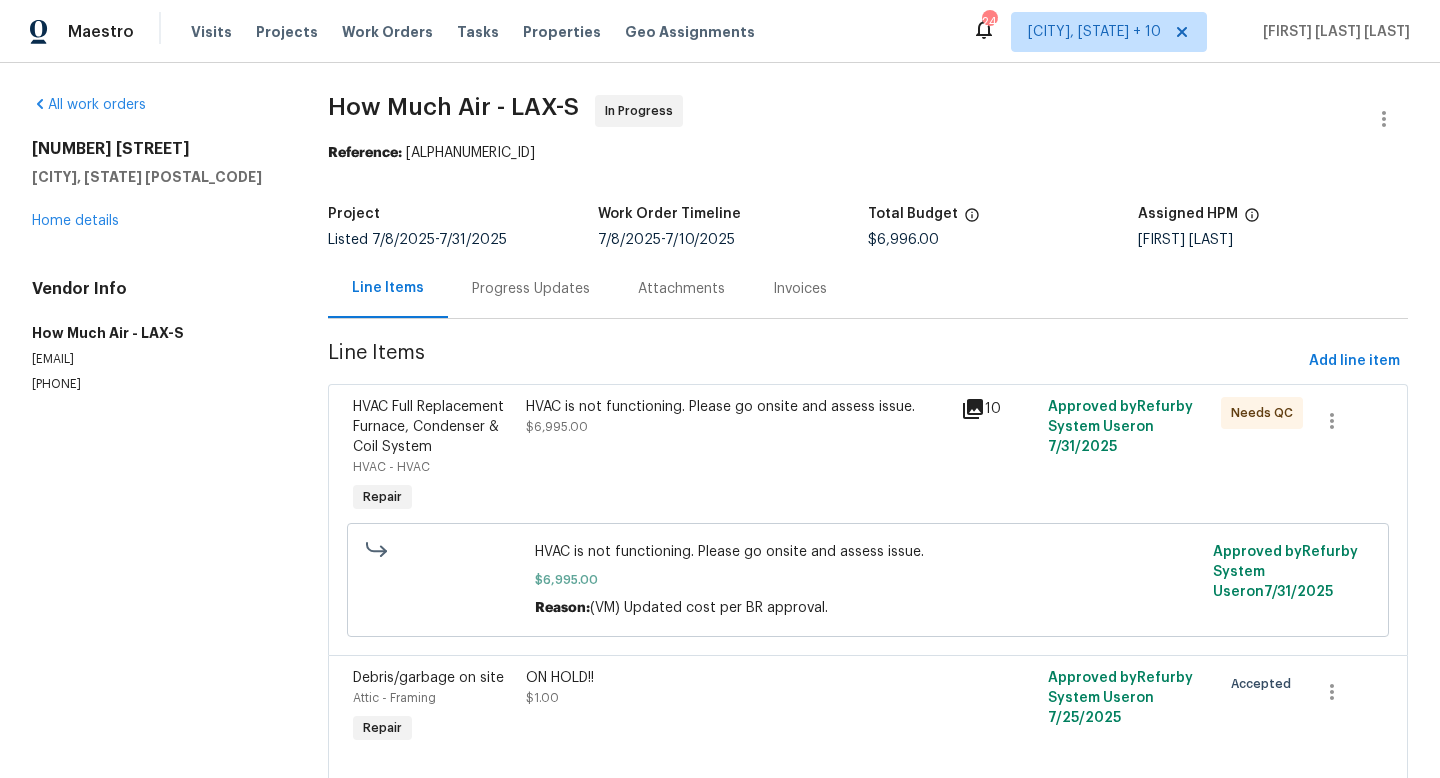 click on "Progress Updates" at bounding box center (531, 289) 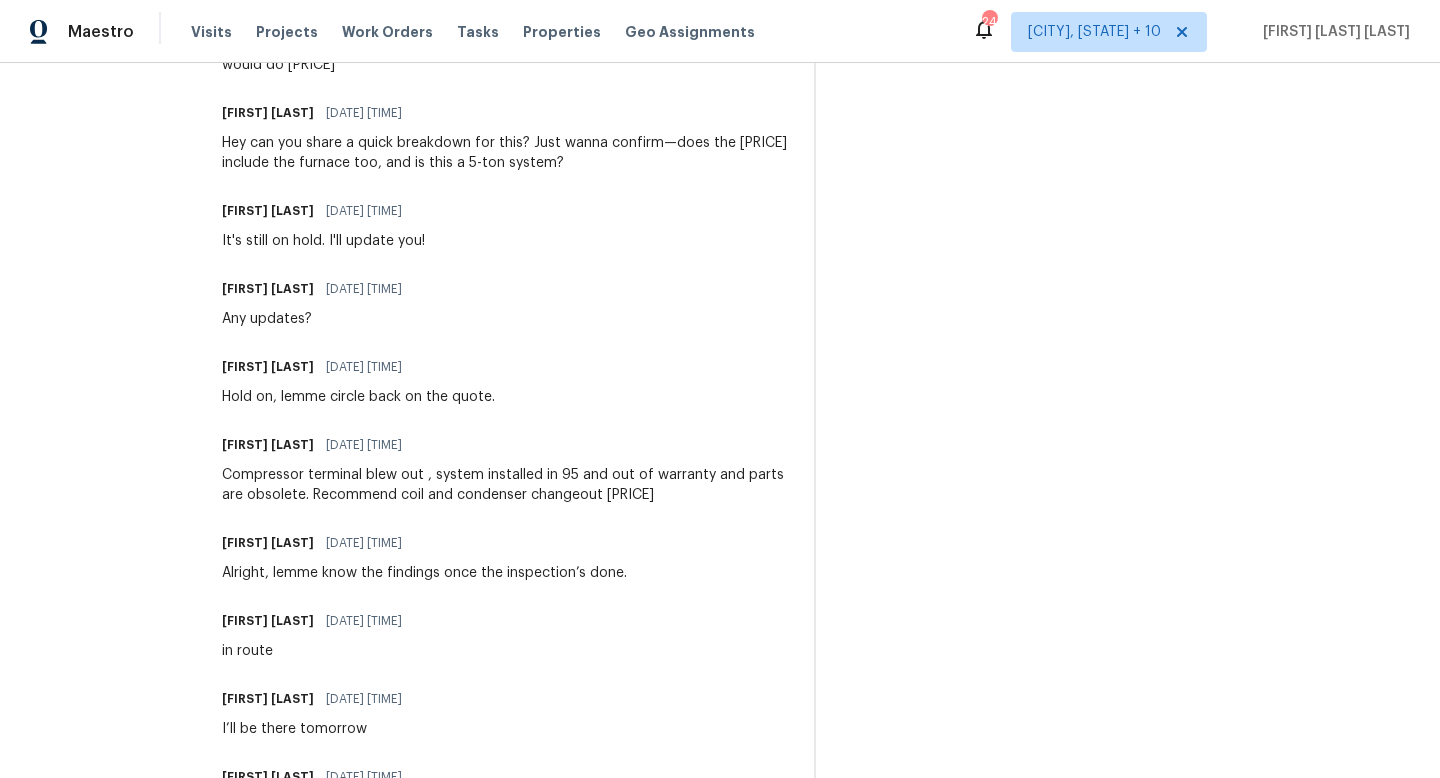 scroll, scrollTop: 2587, scrollLeft: 0, axis: vertical 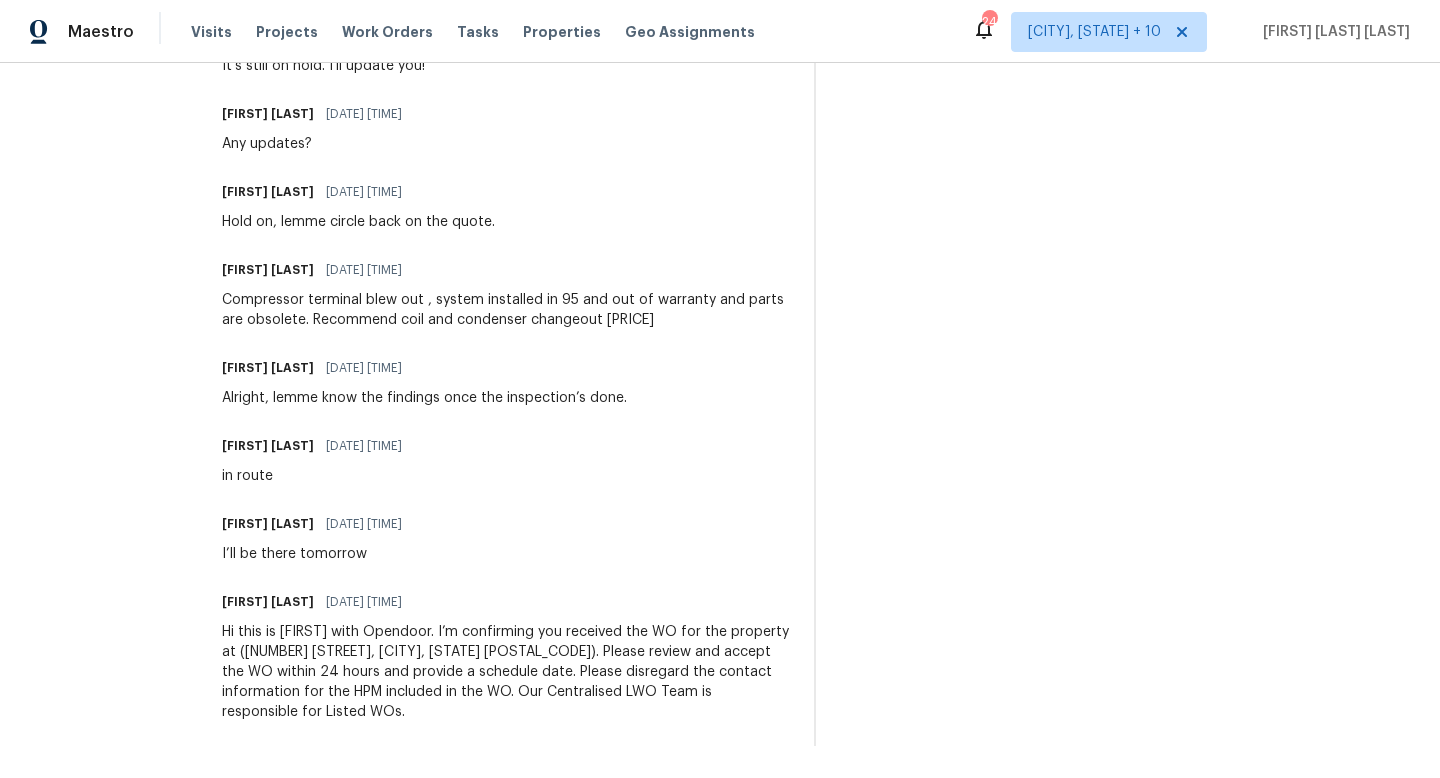 click on "Compressor terminal blew out , system installed in 95 and out of warranty and parts are obsolete. Recommend coil and condenser changeout [PRICE]" at bounding box center (506, 310) 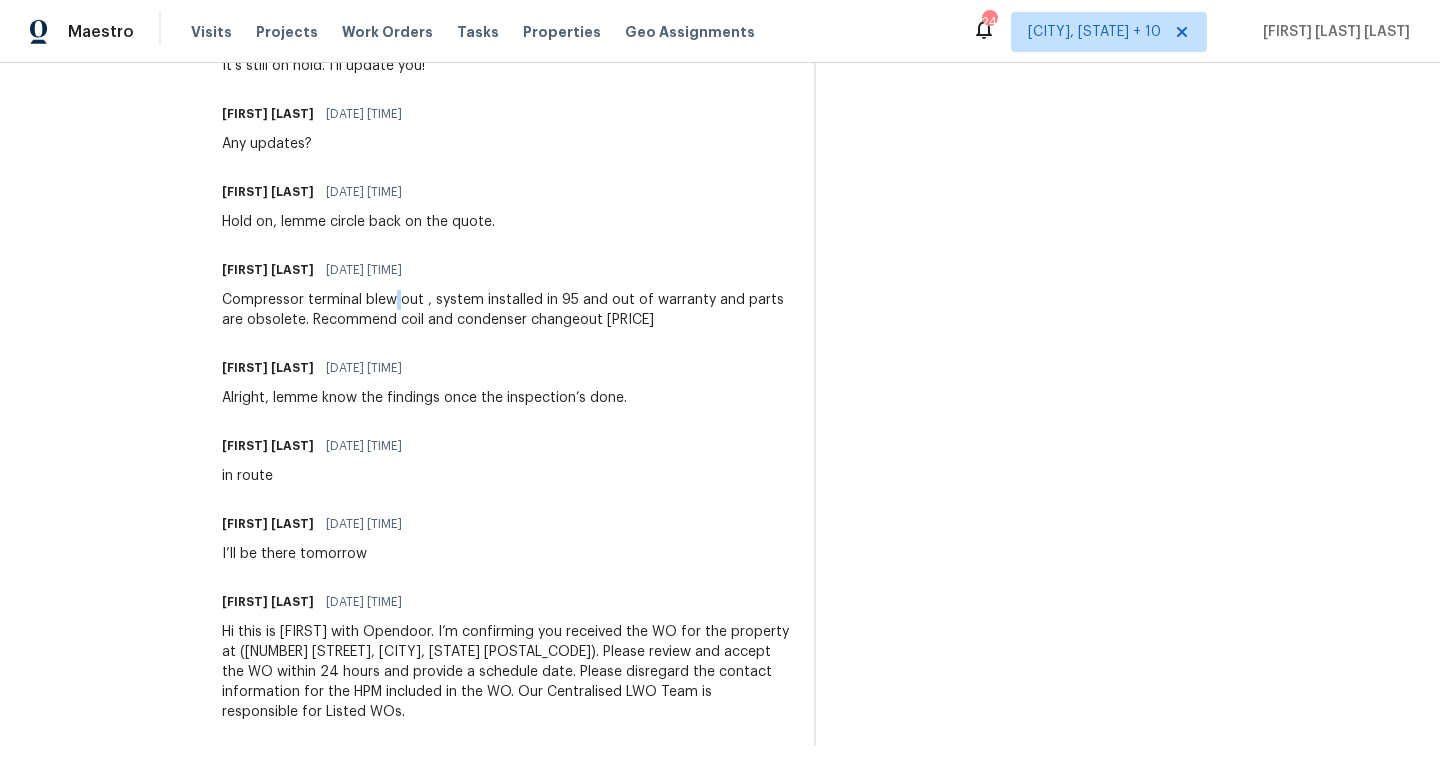 click on "Compressor terminal blew out , system installed in 95 and out of warranty and parts are obsolete. Recommend coil and condenser changeout [PRICE]" at bounding box center (506, 310) 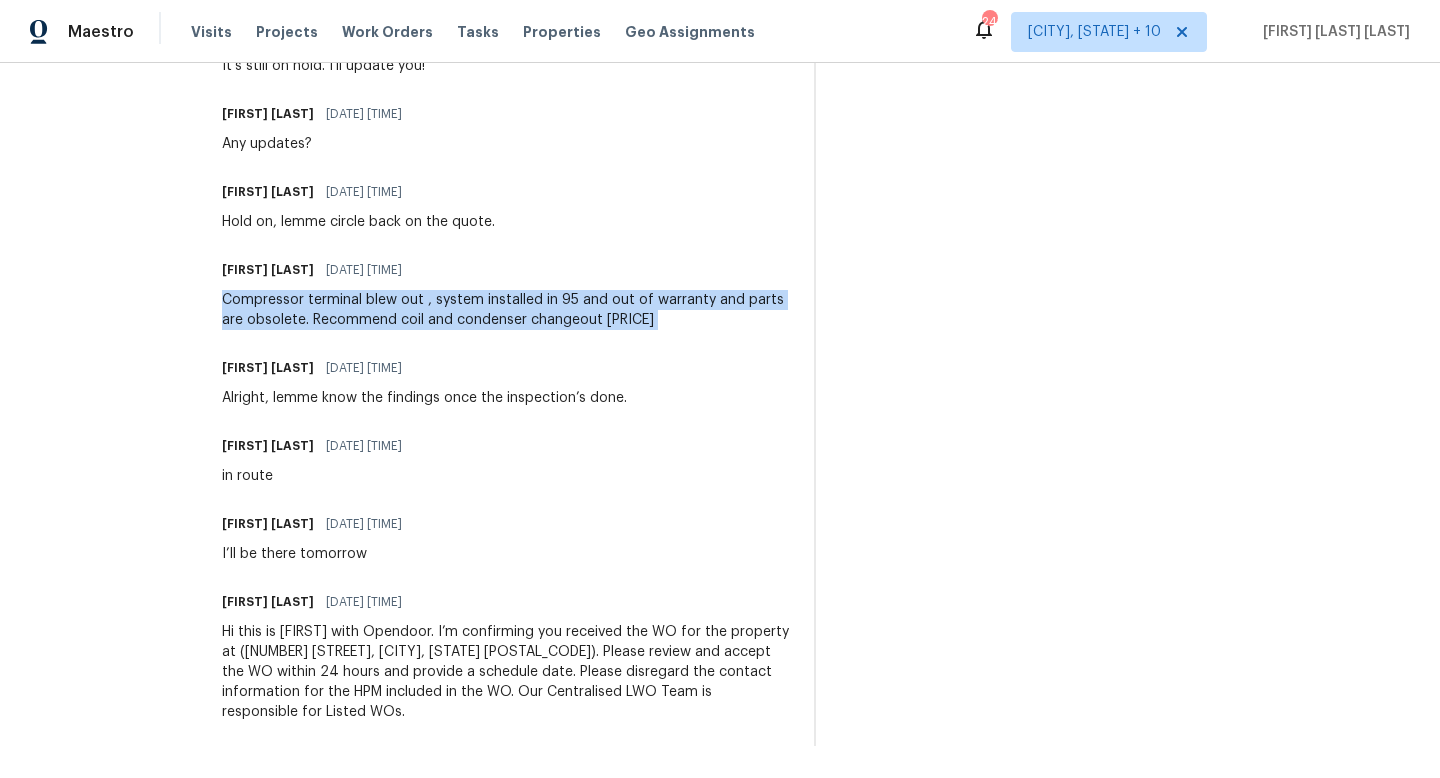 click on "Compressor terminal blew out , system installed in 95 and out of warranty and parts are obsolete. Recommend coil and condenser changeout [PRICE]" at bounding box center (506, 310) 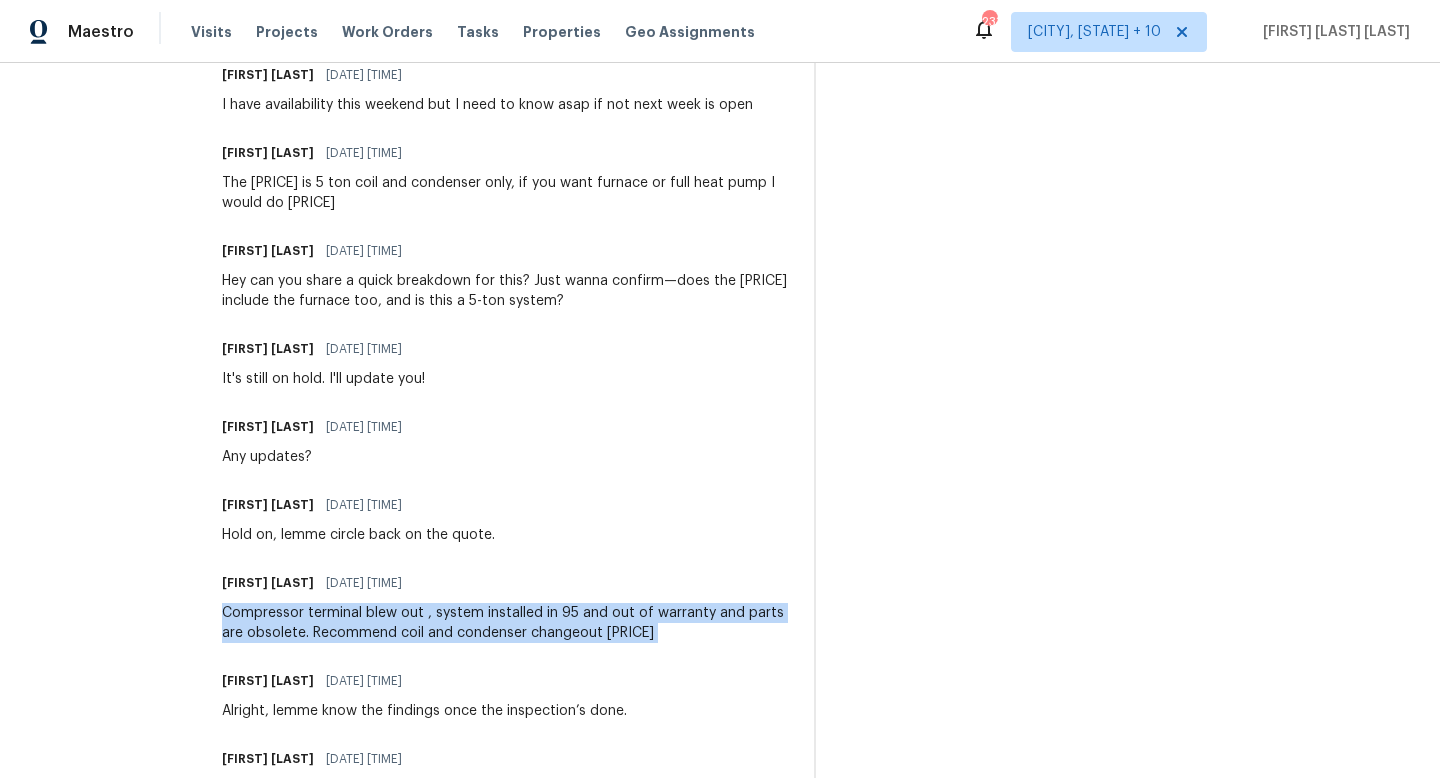 scroll, scrollTop: 2251, scrollLeft: 0, axis: vertical 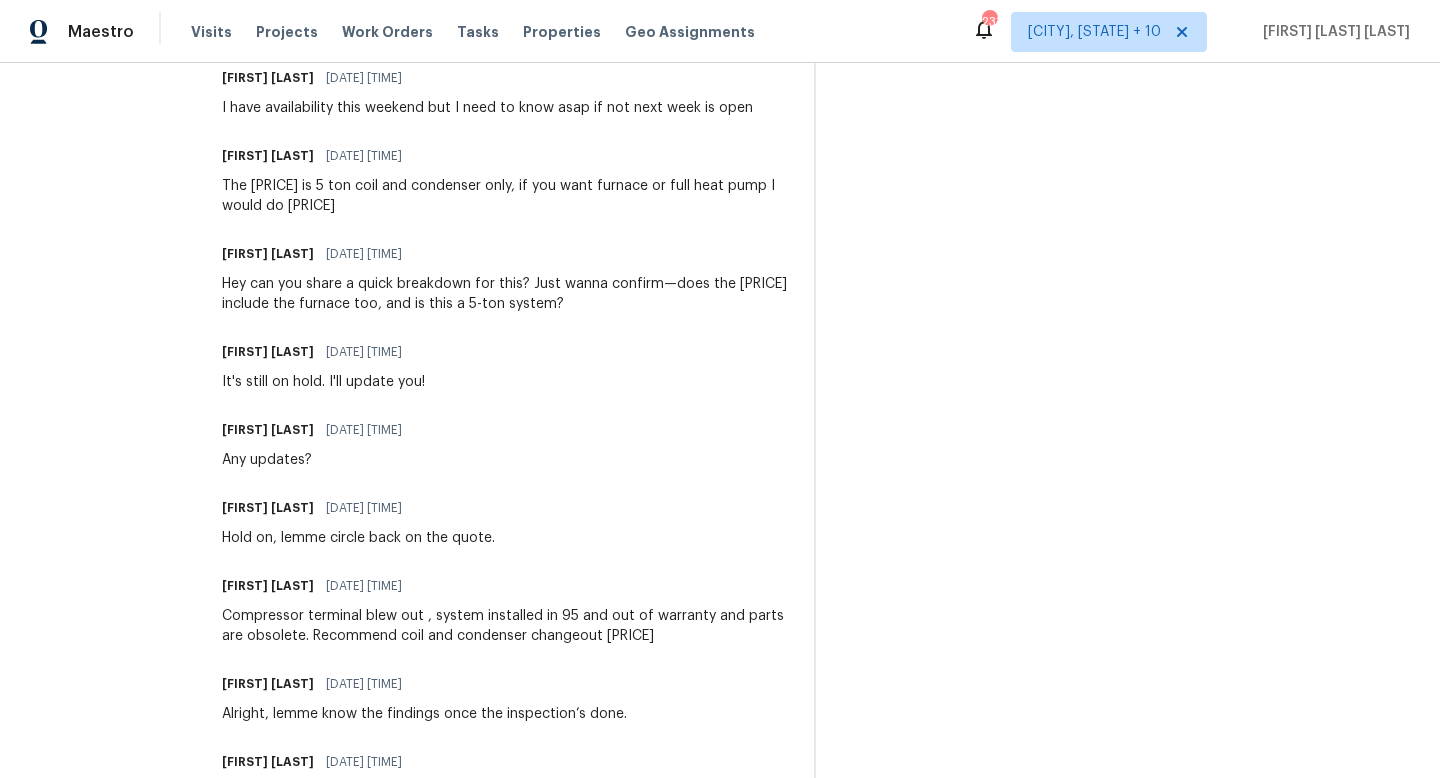 click on "Hey can you share a quick breakdown for this? Just wanna confirm—does the [PRICE] include the furnace too, and is this a 5-ton system?" at bounding box center (506, 294) 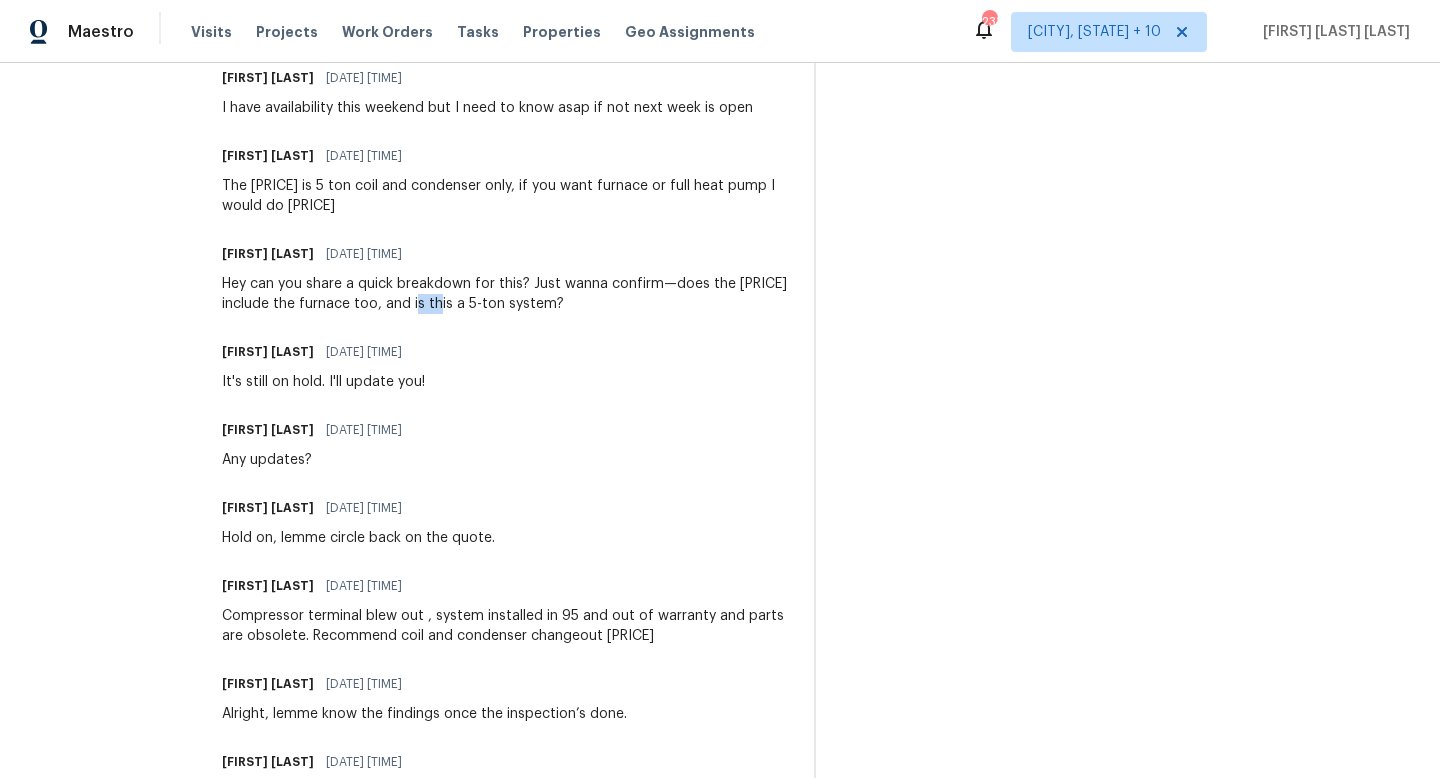 click on "Hey can you share a quick breakdown for this? Just wanna confirm—does the [PRICE] include the furnace too, and is this a 5-ton system?" at bounding box center (506, 294) 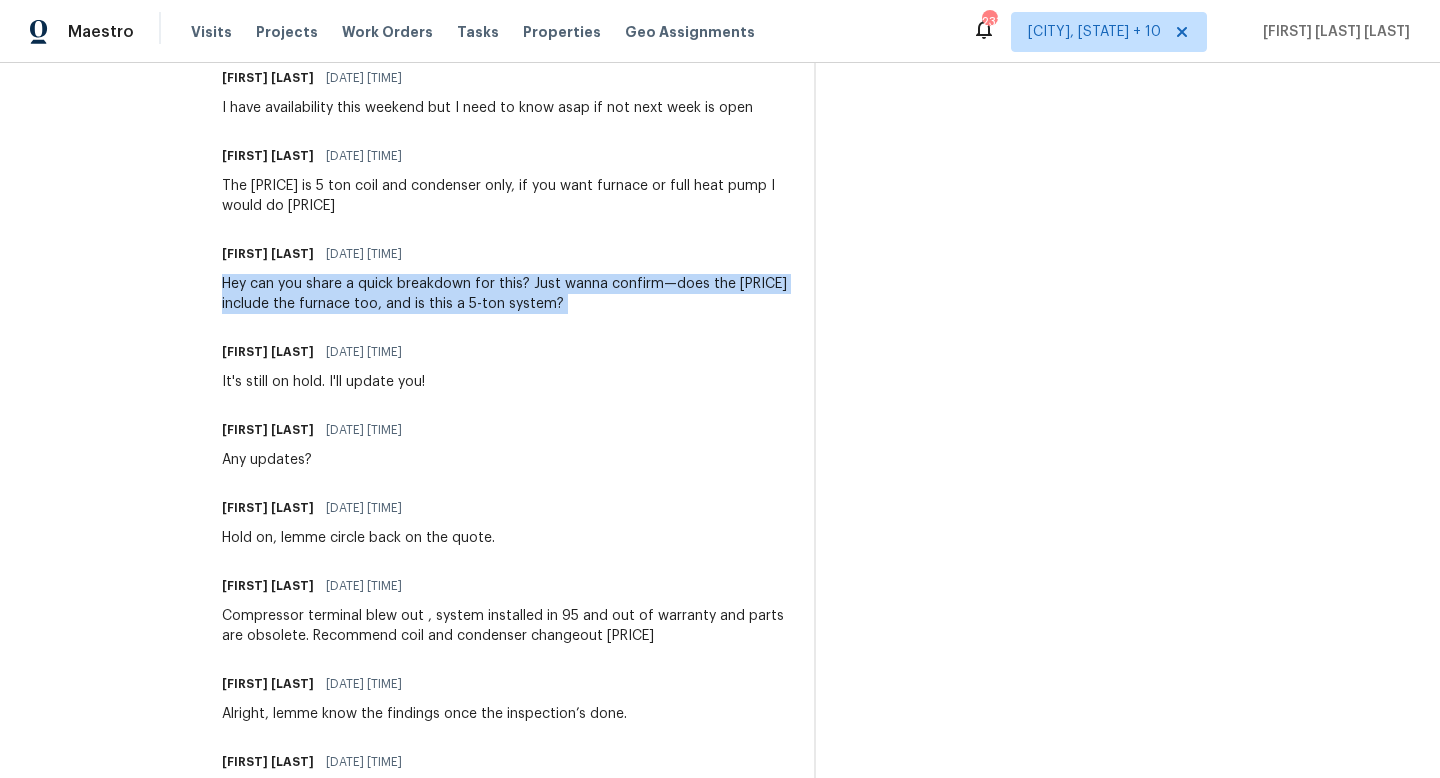 click on "Hey can you share a quick breakdown for this? Just wanna confirm—does the [PRICE] include the furnace too, and is this a 5-ton system?" at bounding box center [506, 294] 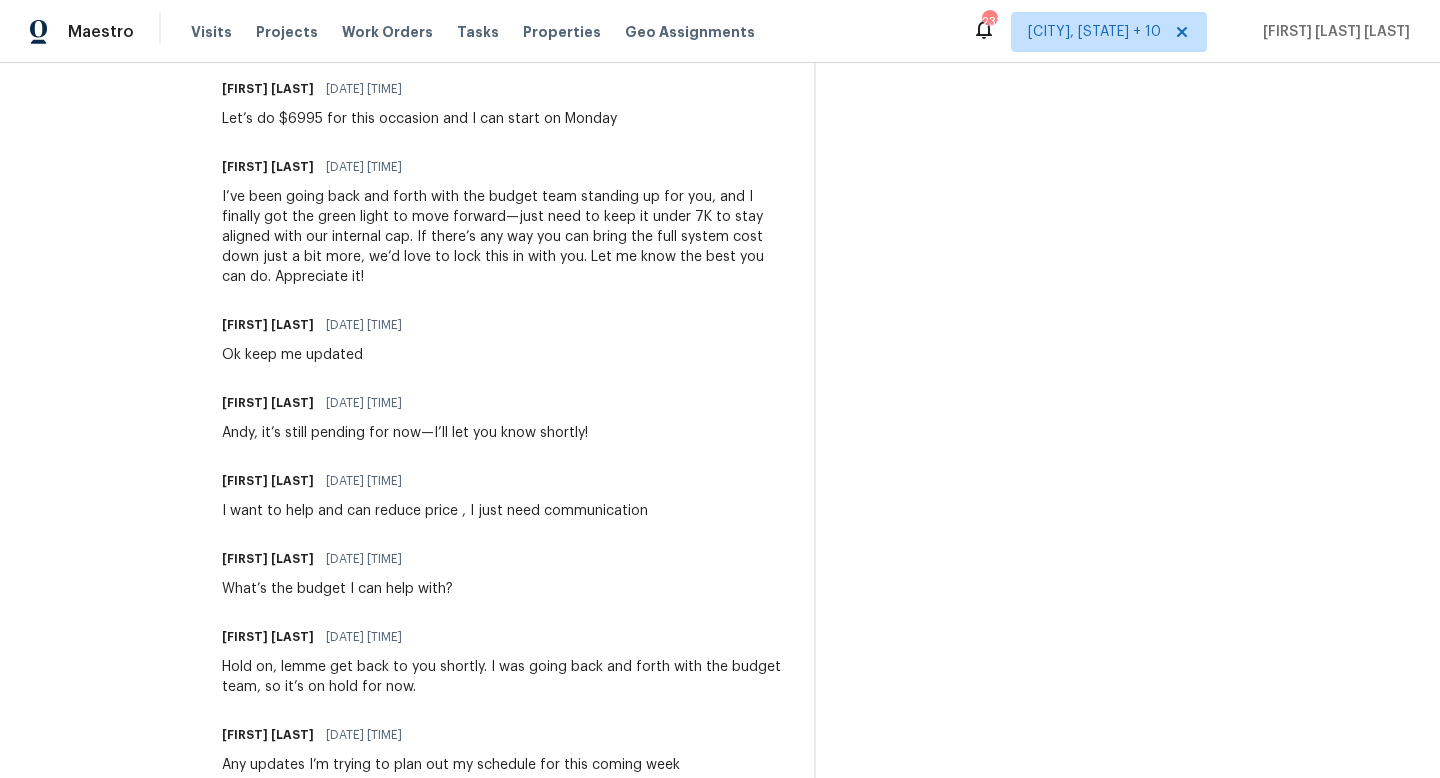 scroll, scrollTop: 693, scrollLeft: 0, axis: vertical 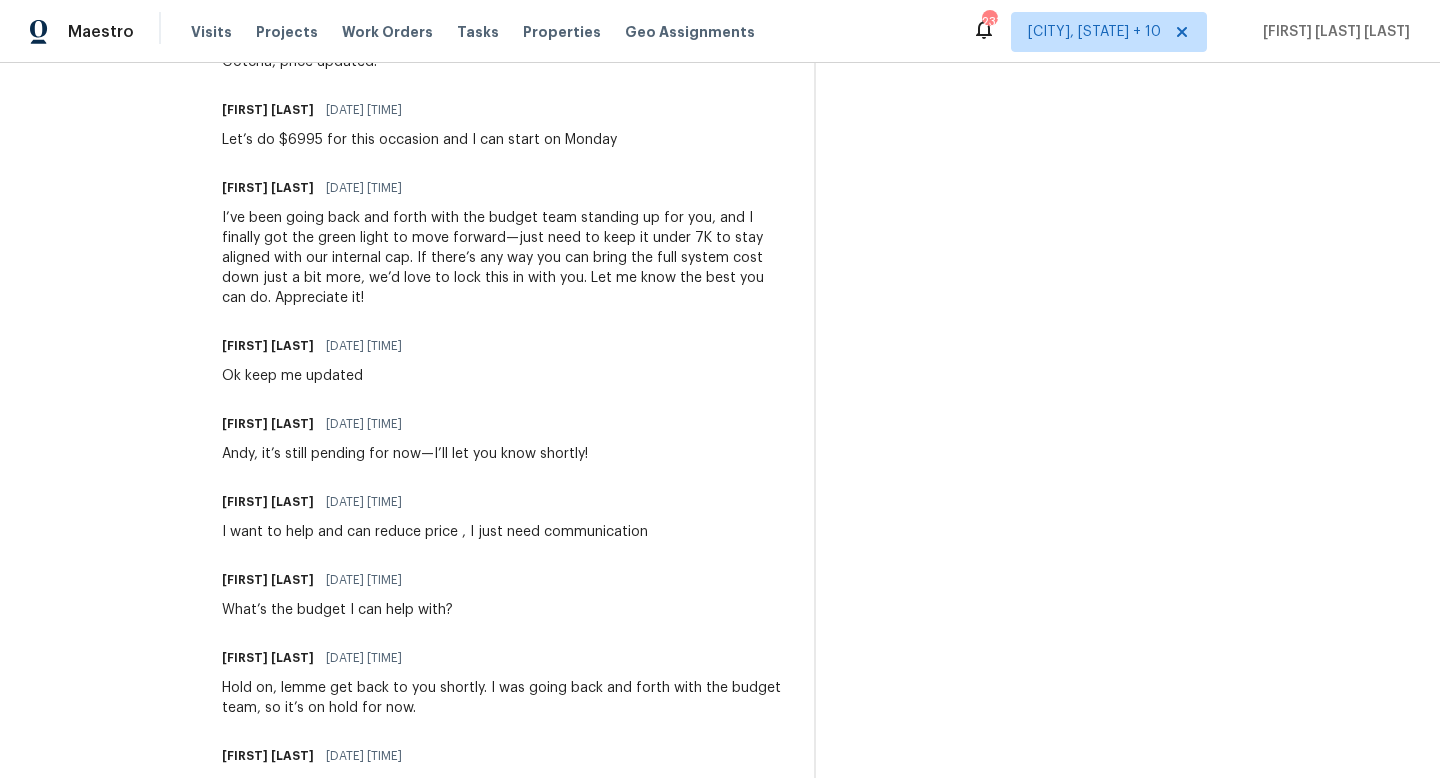 click on "I’ve been going back and forth with the budget team standing up for you, and I finally got the green light to move forward—just need to keep it under 7K to stay aligned with our internal cap. If there’s any way you can bring the full system cost down just a bit more, we’d love to lock this in with you. Let me know the best you can do. Appreciate it!" at bounding box center [506, 258] 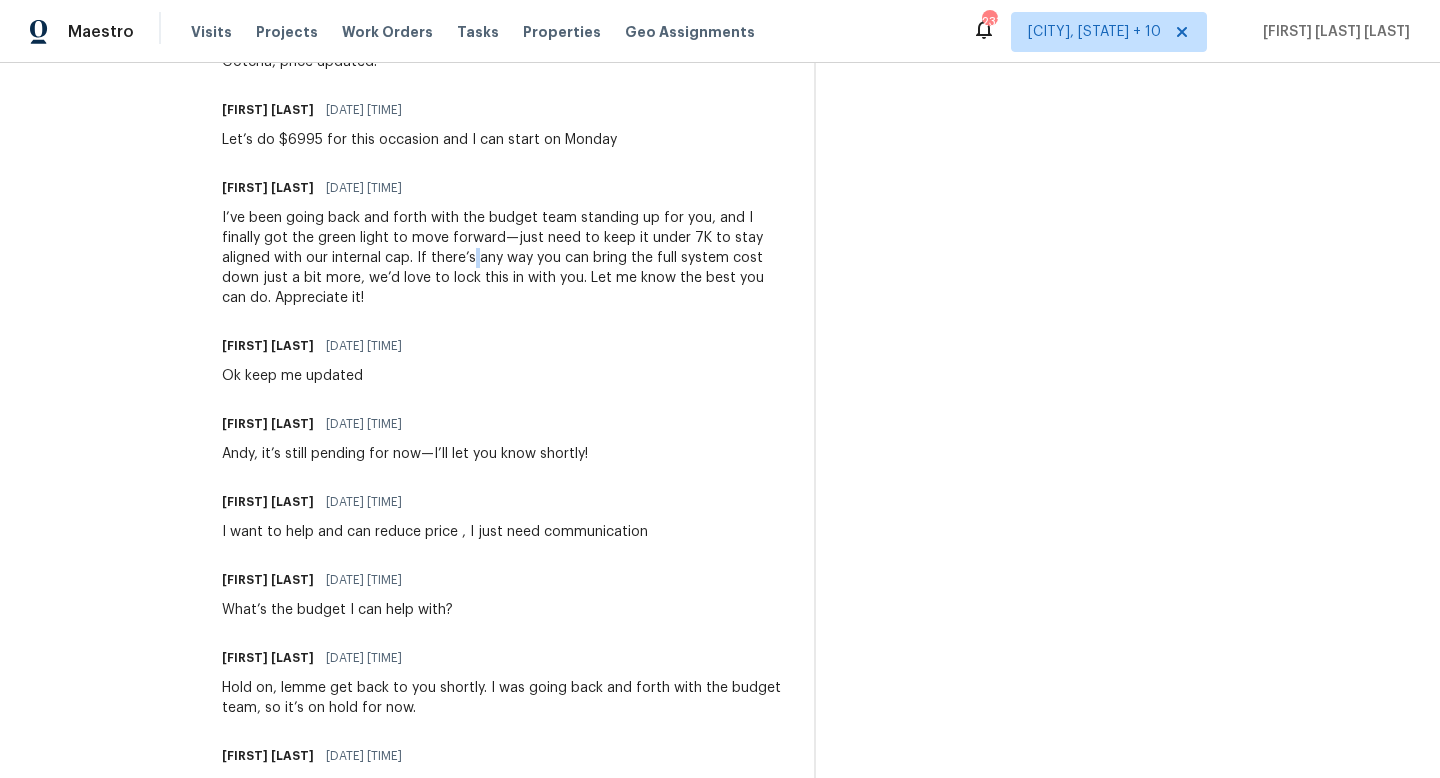 click on "I’ve been going back and forth with the budget team standing up for you, and I finally got the green light to move forward—just need to keep it under 7K to stay aligned with our internal cap. If there’s any way you can bring the full system cost down just a bit more, we’d love to lock this in with you. Let me know the best you can do. Appreciate it!" at bounding box center [506, 258] 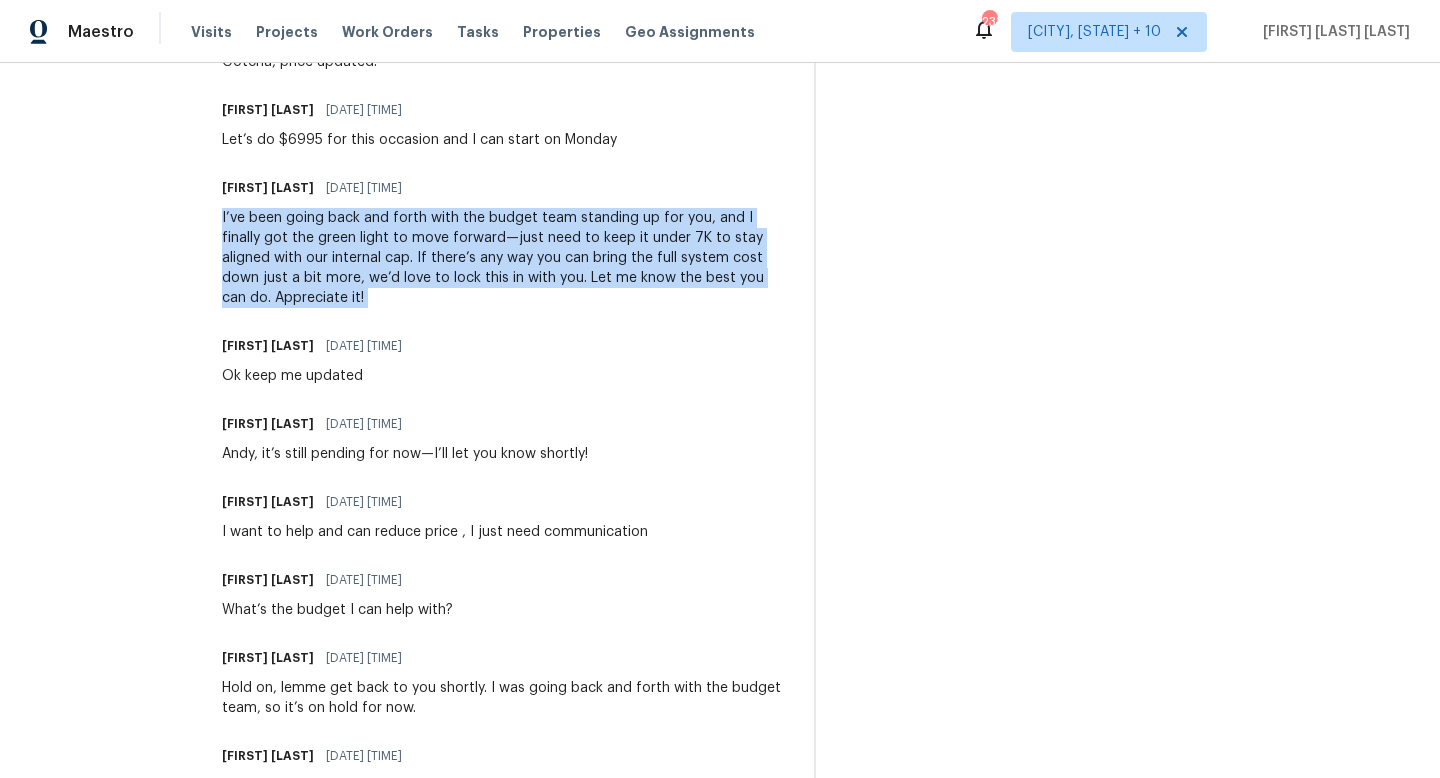 click on "I’ve been going back and forth with the budget team standing up for you, and I finally got the green light to move forward—just need to keep it under 7K to stay aligned with our internal cap. If there’s any way you can bring the full system cost down just a bit more, we’d love to lock this in with you. Let me know the best you can do. Appreciate it!" at bounding box center (506, 258) 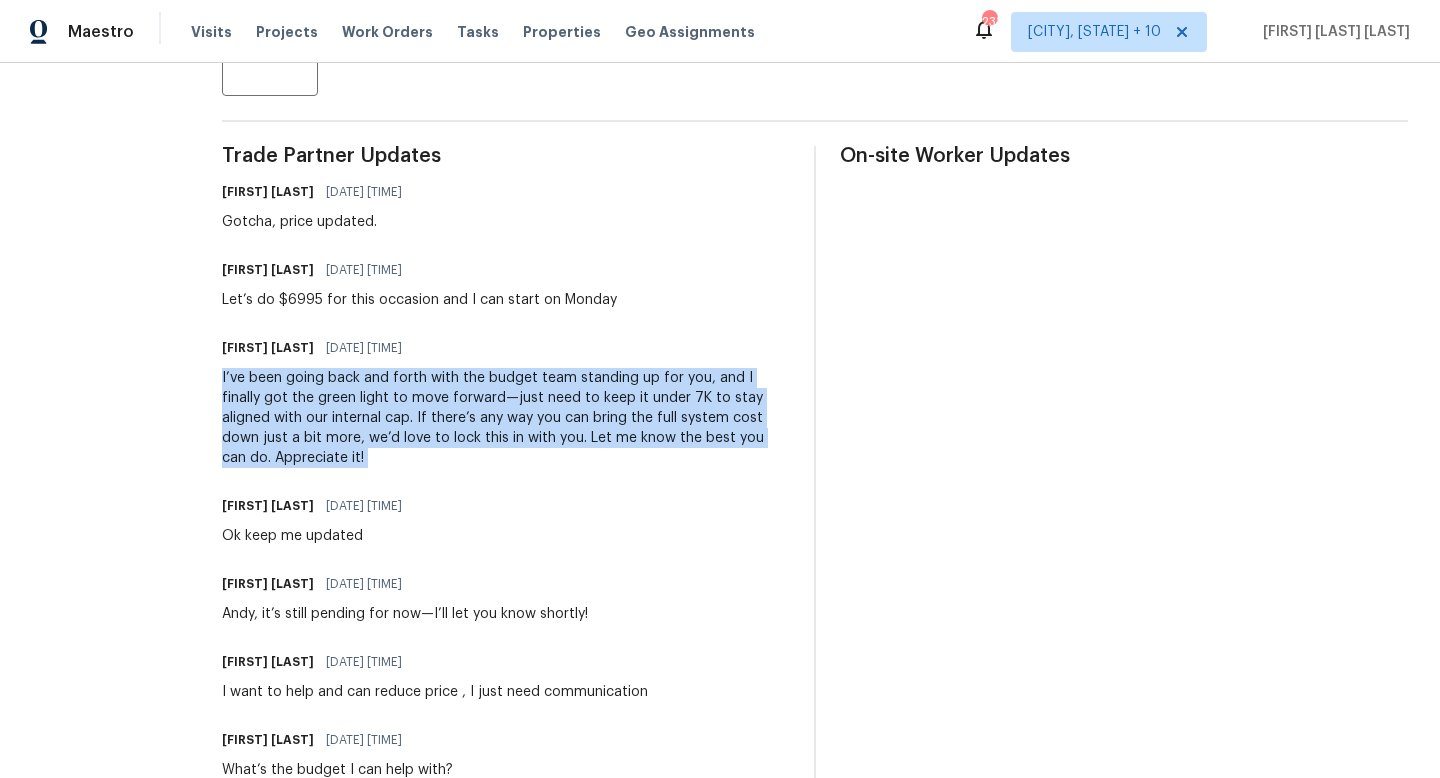 scroll, scrollTop: 556, scrollLeft: 0, axis: vertical 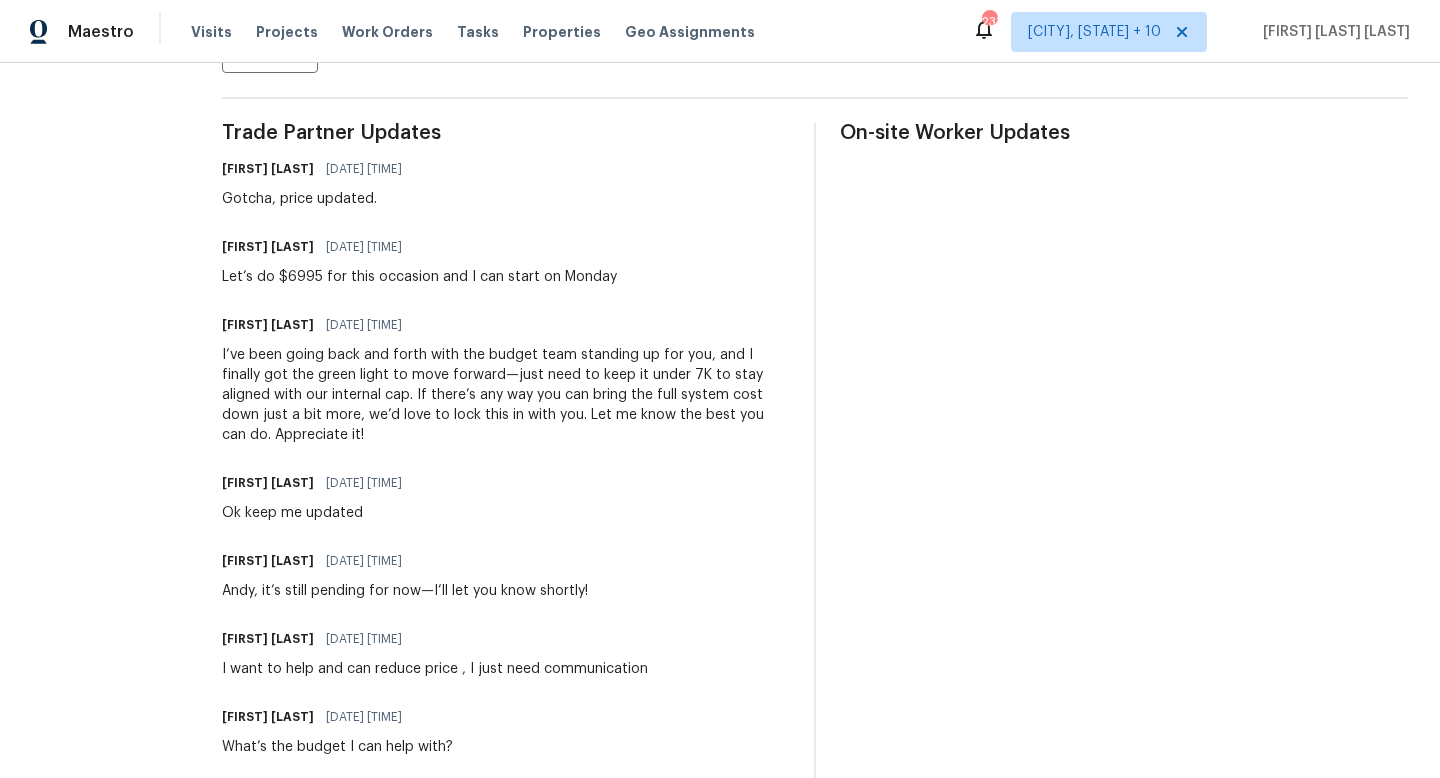 click on "Let’s do $6995 for this occasion and I can start on Monday" at bounding box center (419, 277) 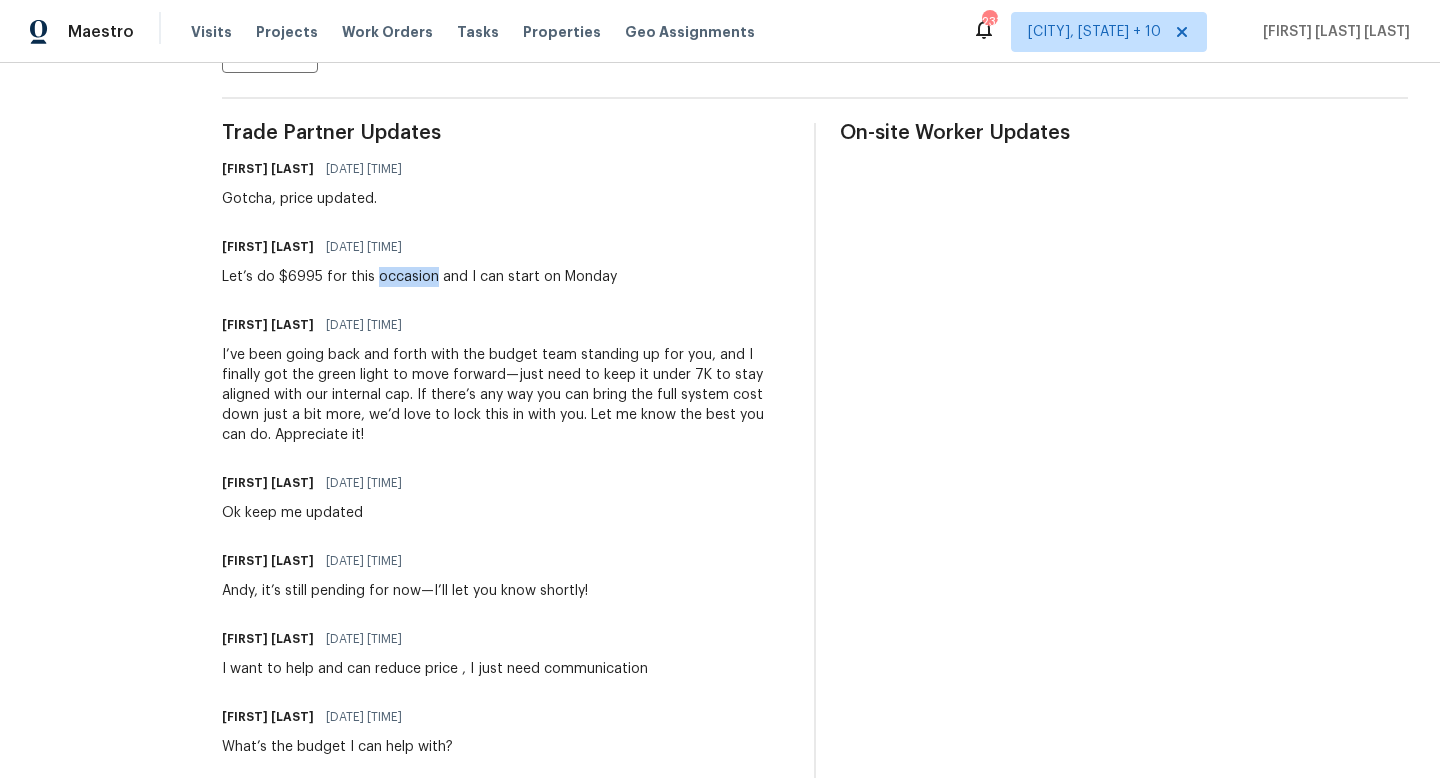 click on "Let’s do $6995 for this occasion and I can start on Monday" at bounding box center (419, 277) 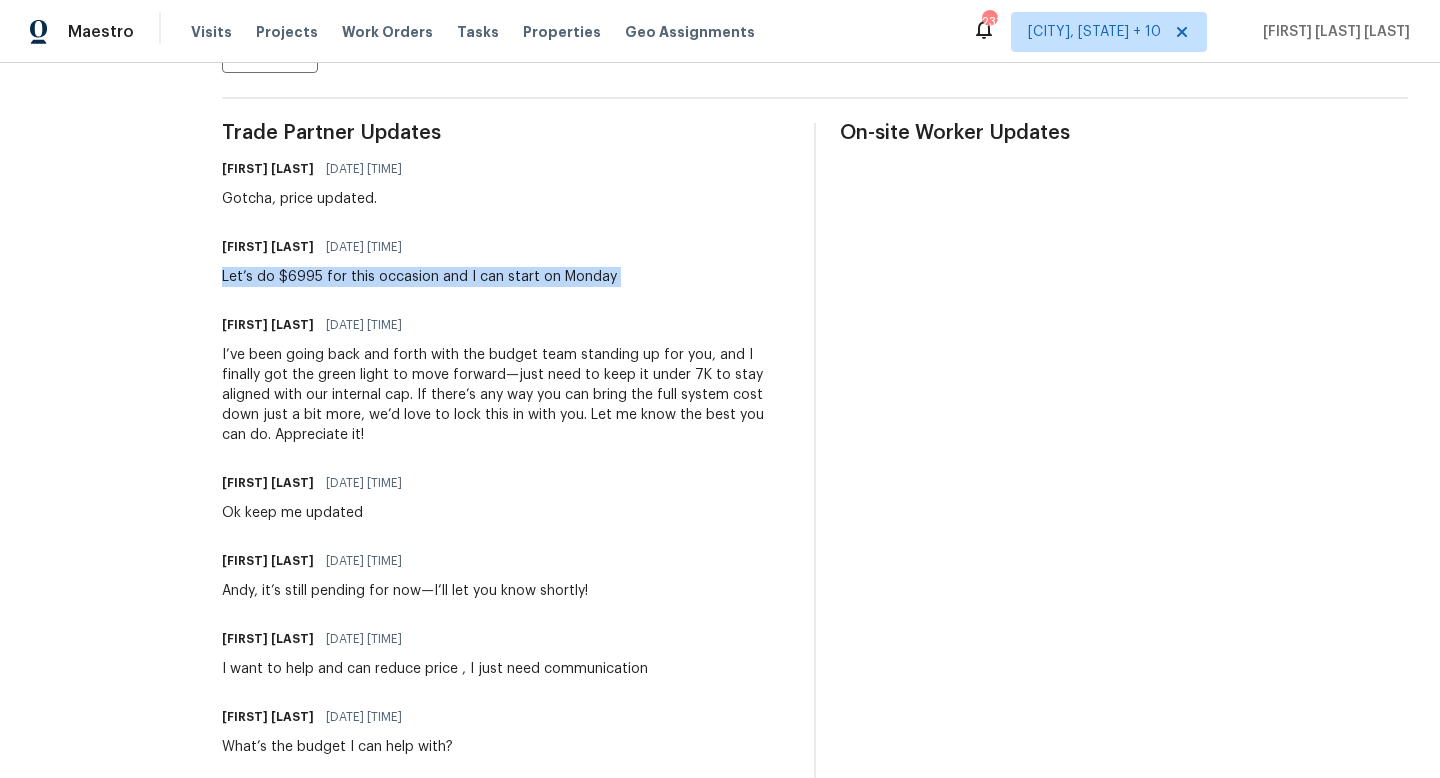 click on "Let’s do $6995 for this occasion and I can start on Monday" at bounding box center [419, 277] 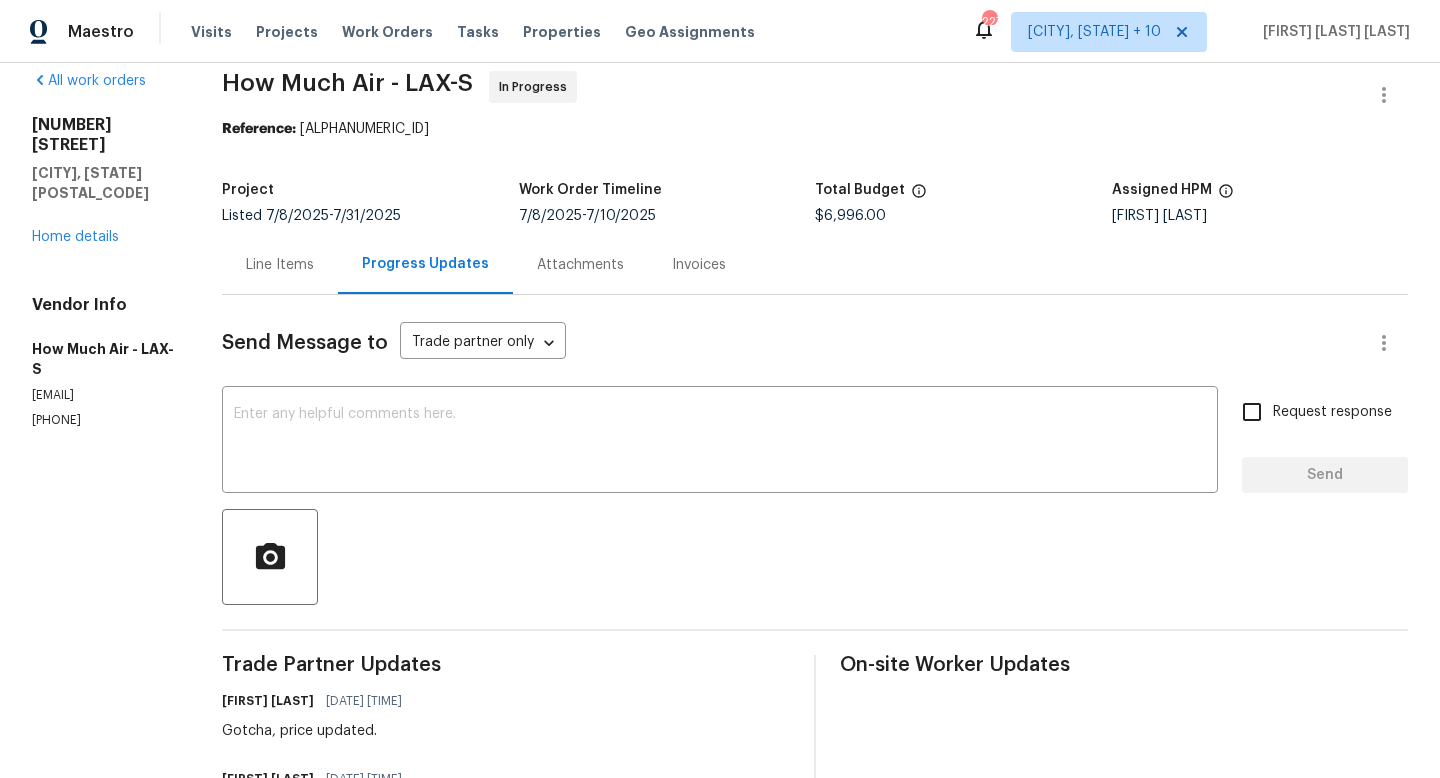 scroll, scrollTop: 0, scrollLeft: 0, axis: both 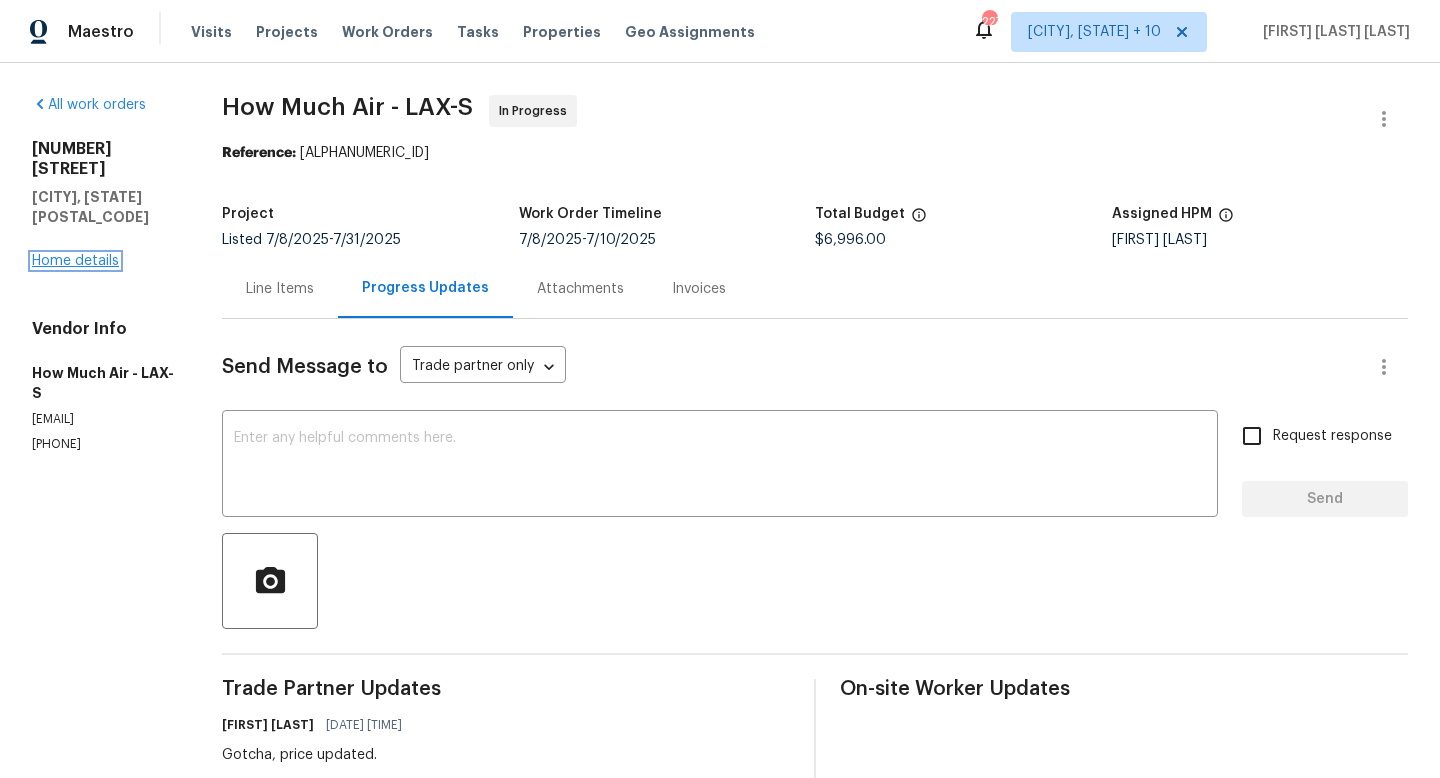 click on "Home details" at bounding box center (75, 261) 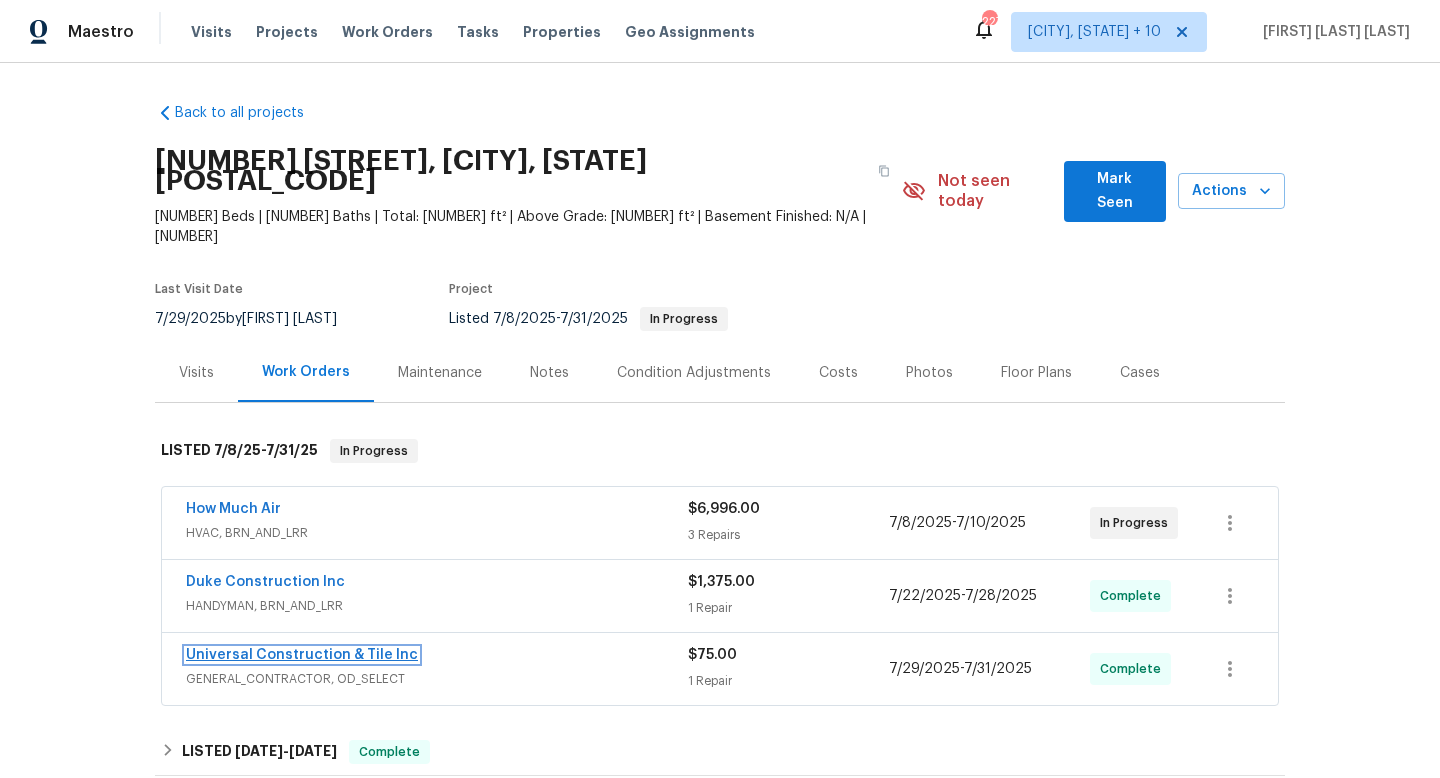 click on "Universal Construction & Tile Inc" at bounding box center [302, 655] 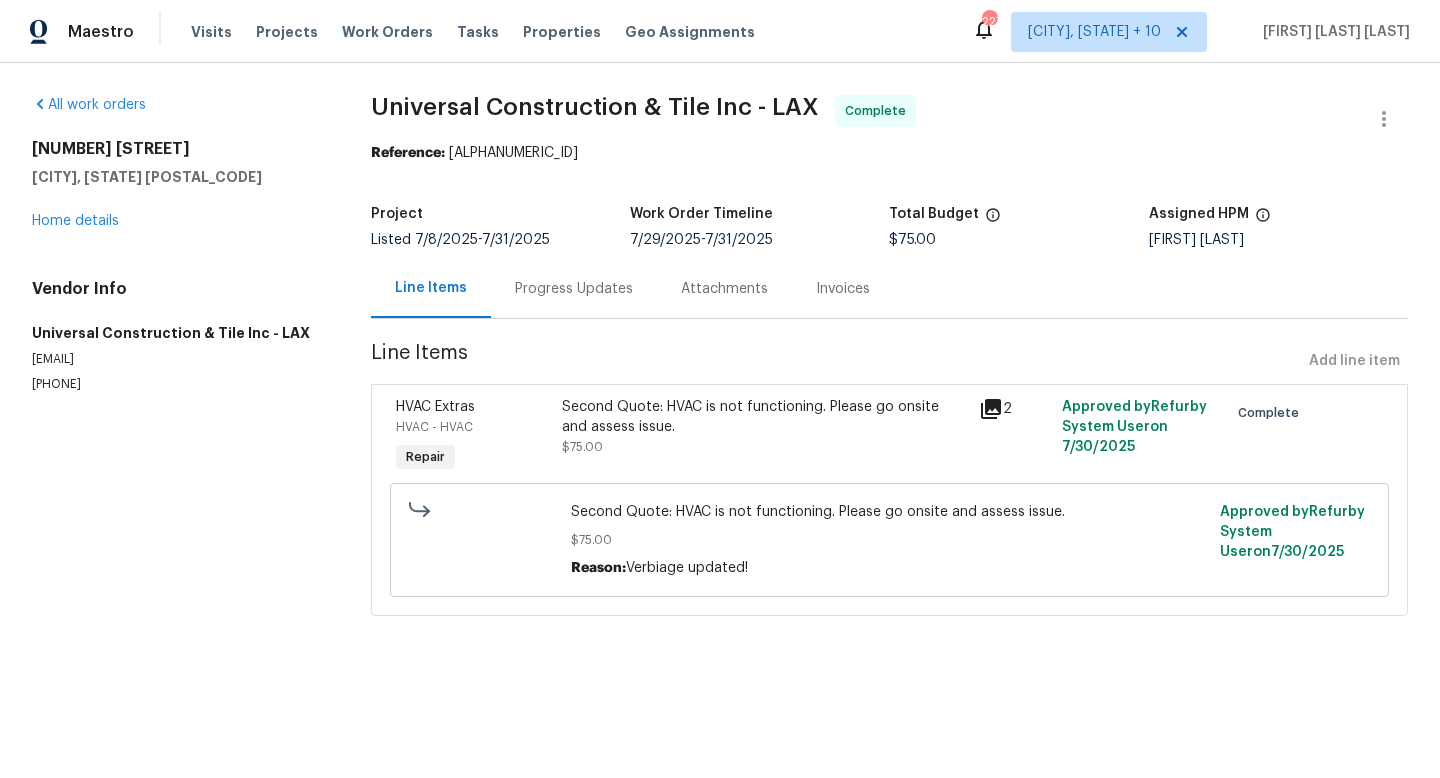 click on "Progress Updates" at bounding box center [574, 289] 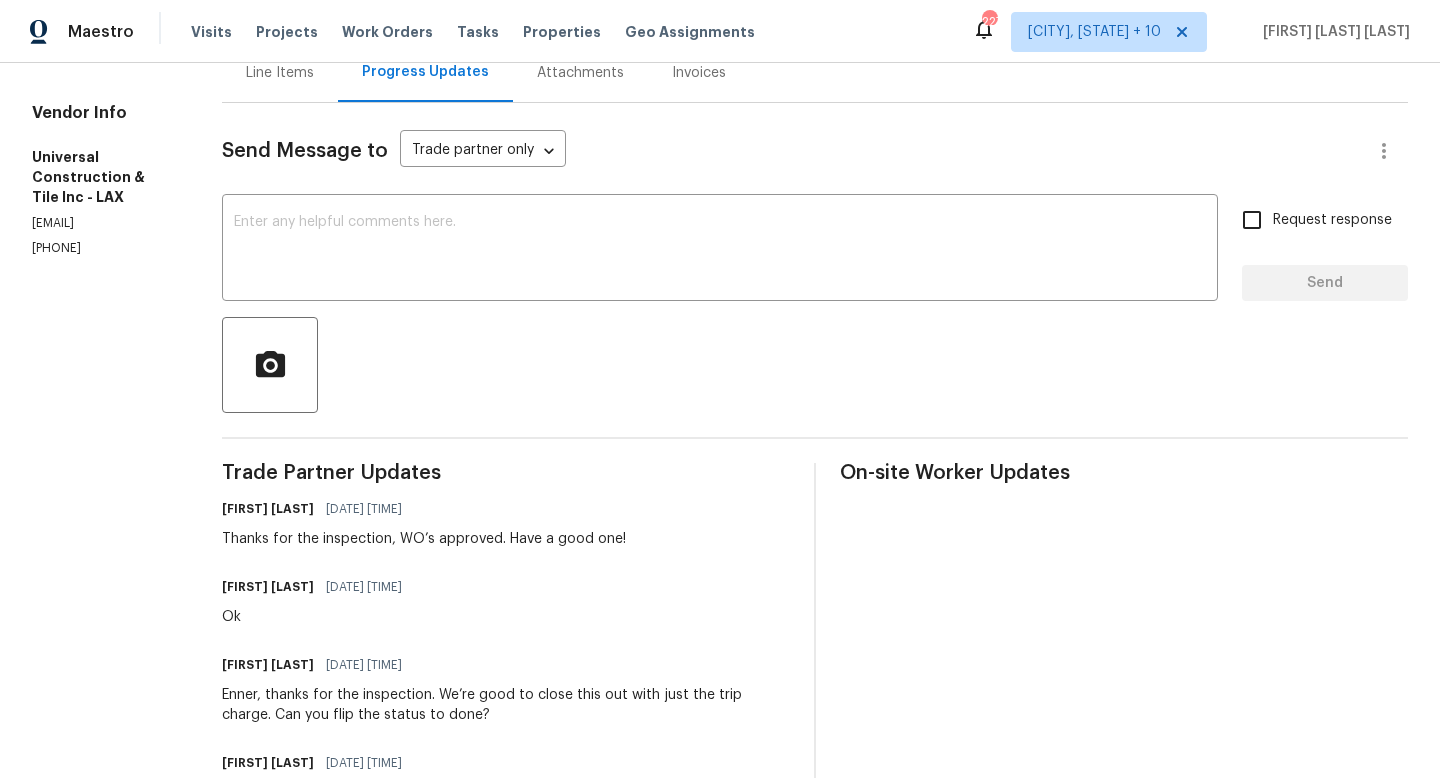 scroll, scrollTop: 827, scrollLeft: 0, axis: vertical 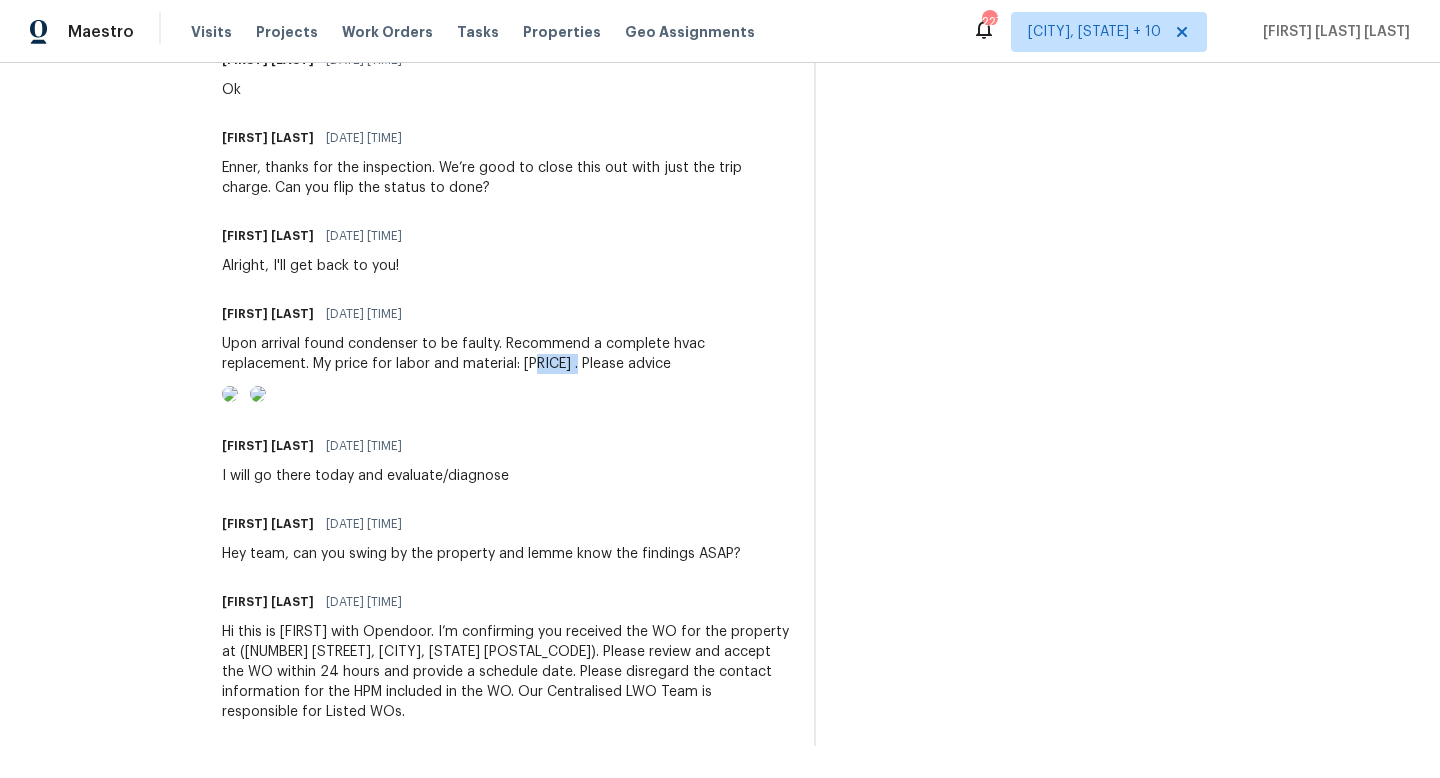 drag, startPoint x: 530, startPoint y: 281, endPoint x: 580, endPoint y: 281, distance: 50 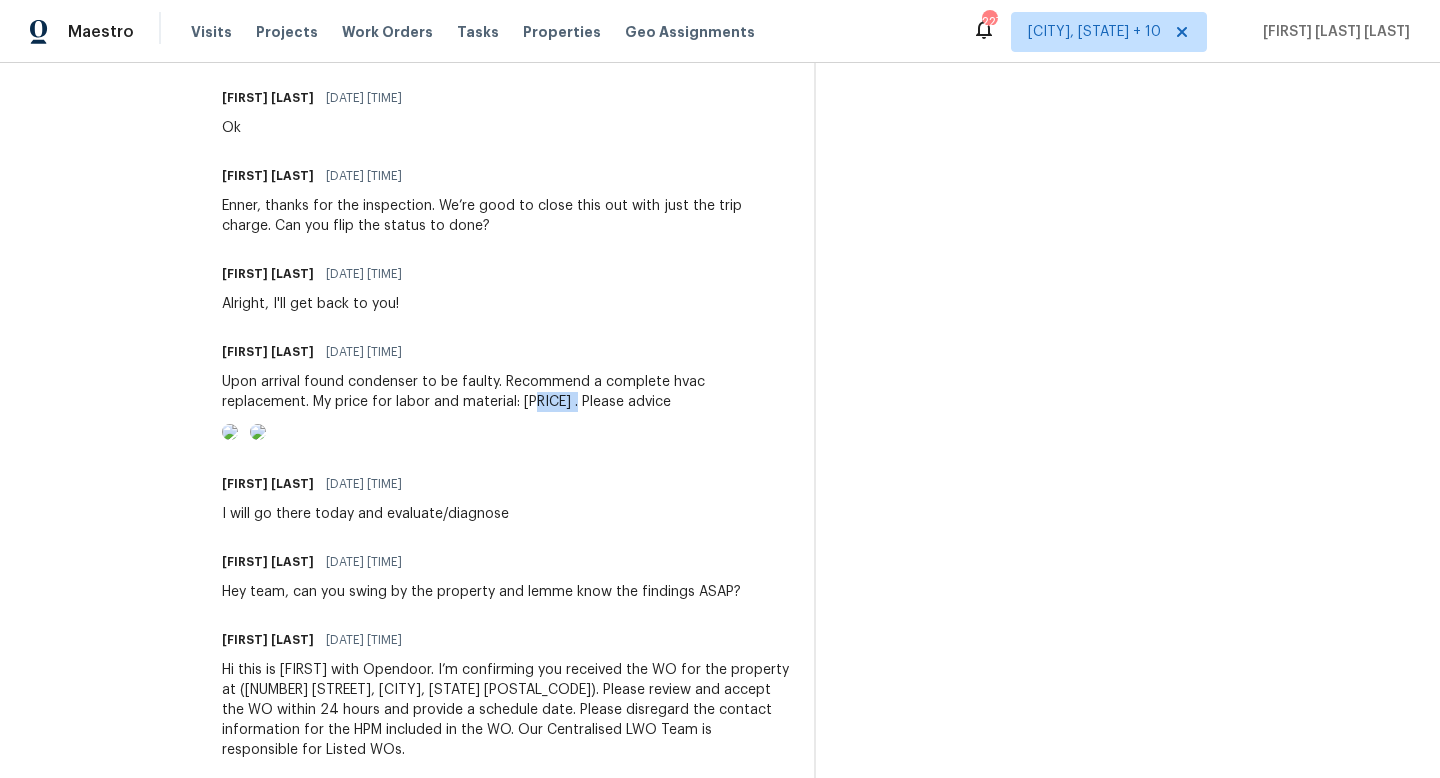 scroll, scrollTop: 0, scrollLeft: 0, axis: both 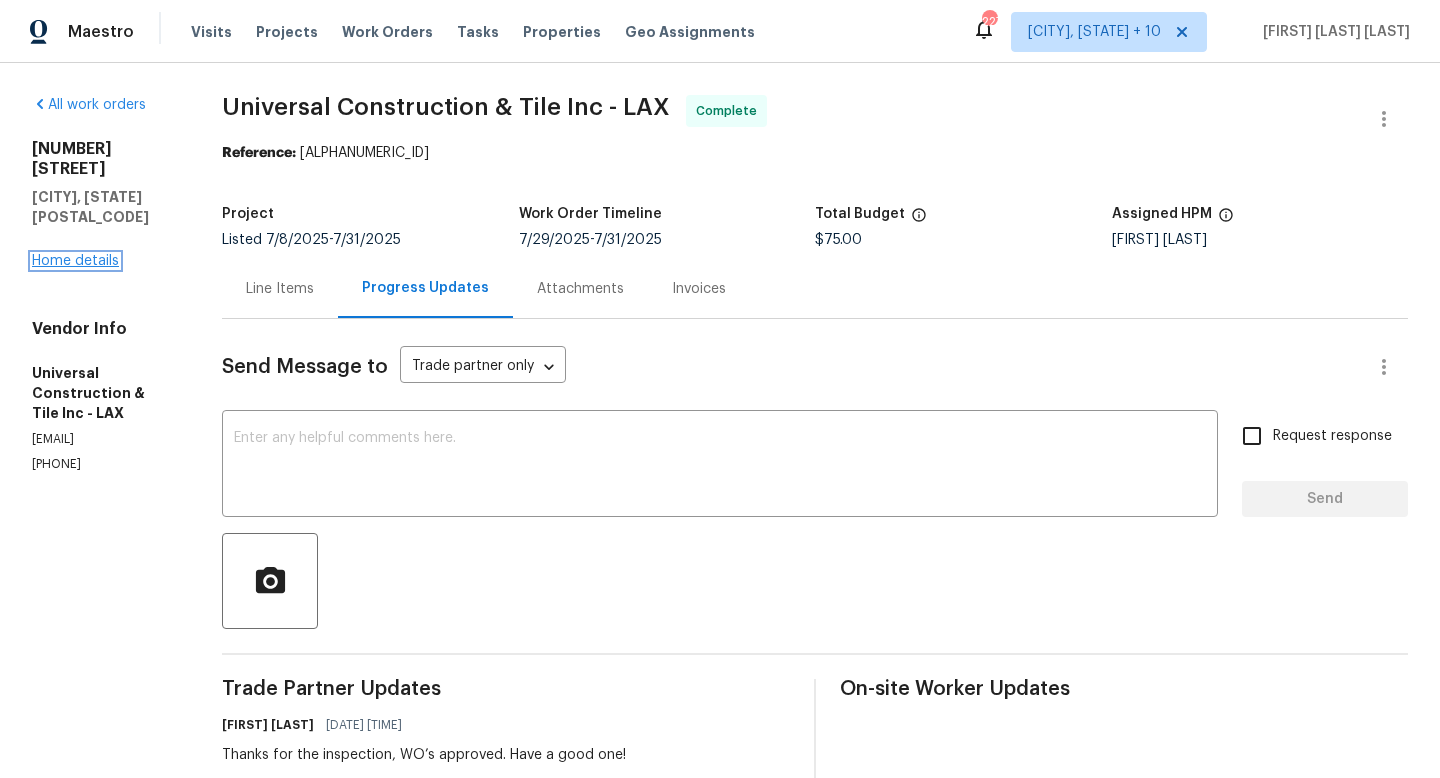 click on "Home details" at bounding box center [75, 261] 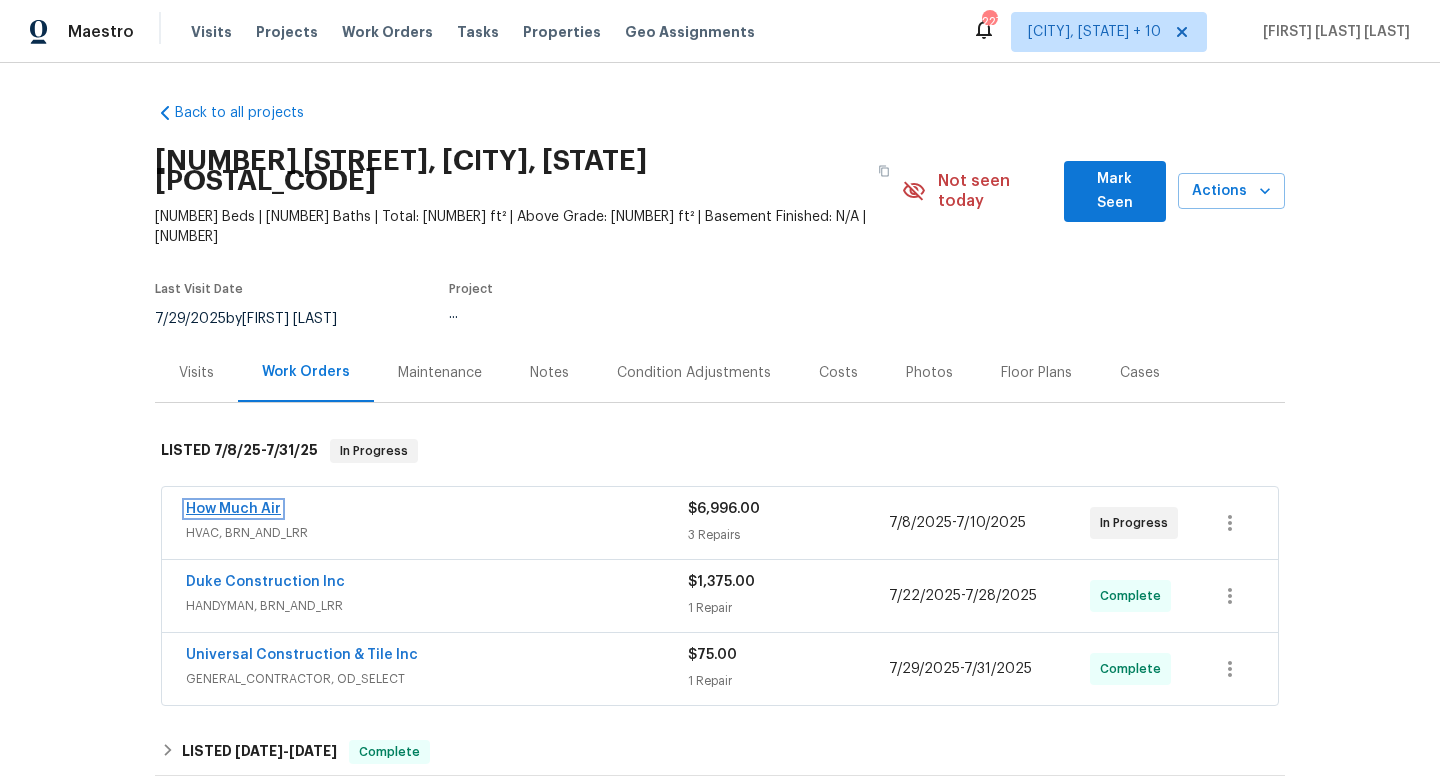 click on "How Much Air" at bounding box center [233, 509] 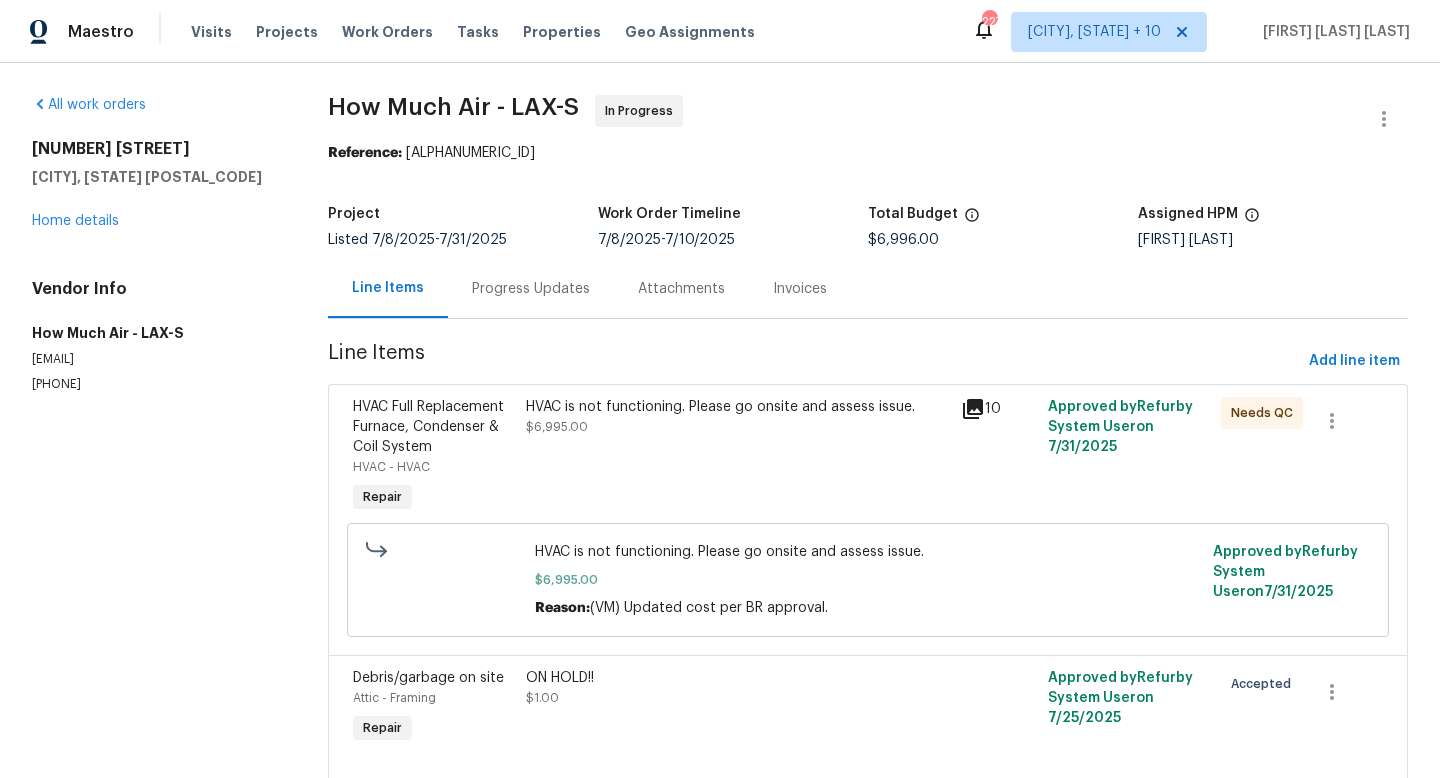 click on "Progress Updates" at bounding box center (531, 289) 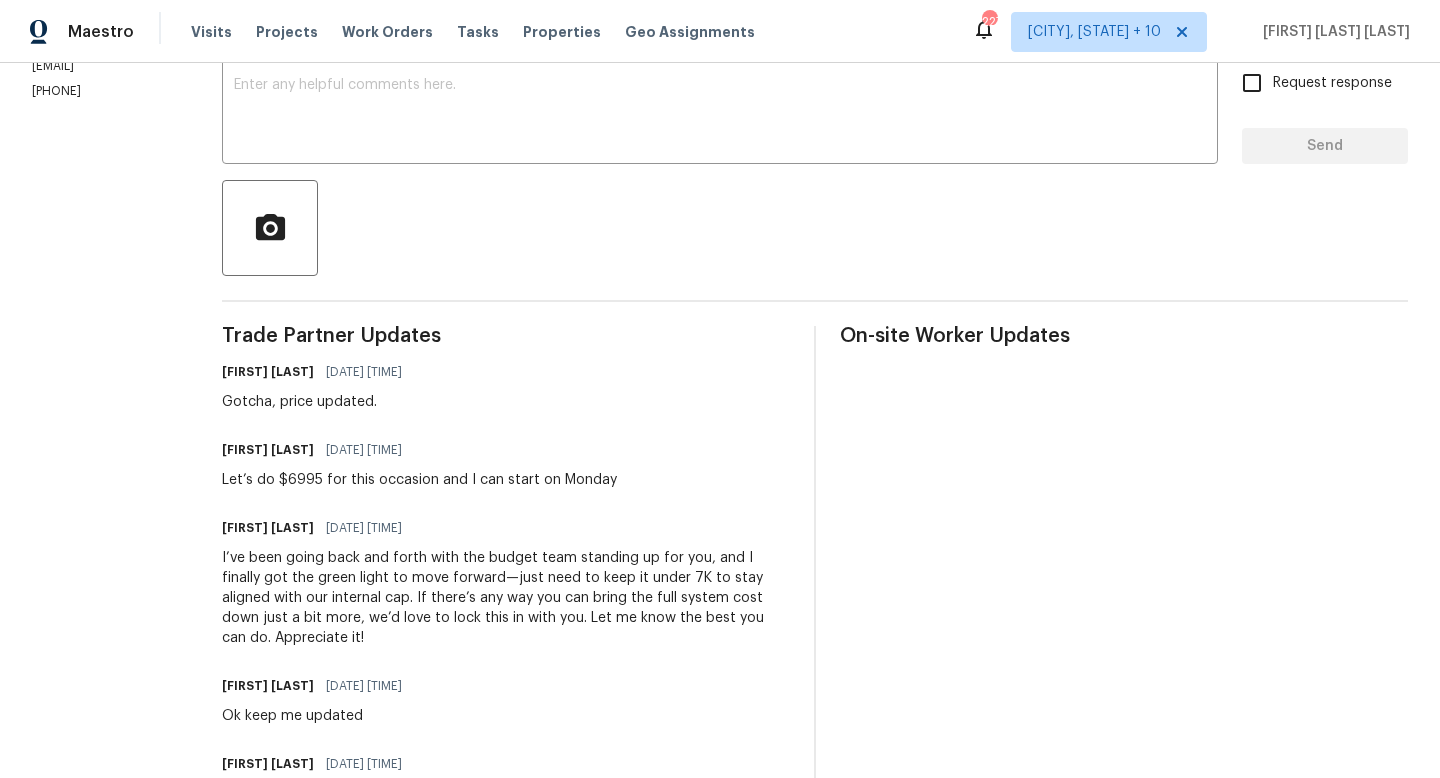 scroll, scrollTop: 381, scrollLeft: 0, axis: vertical 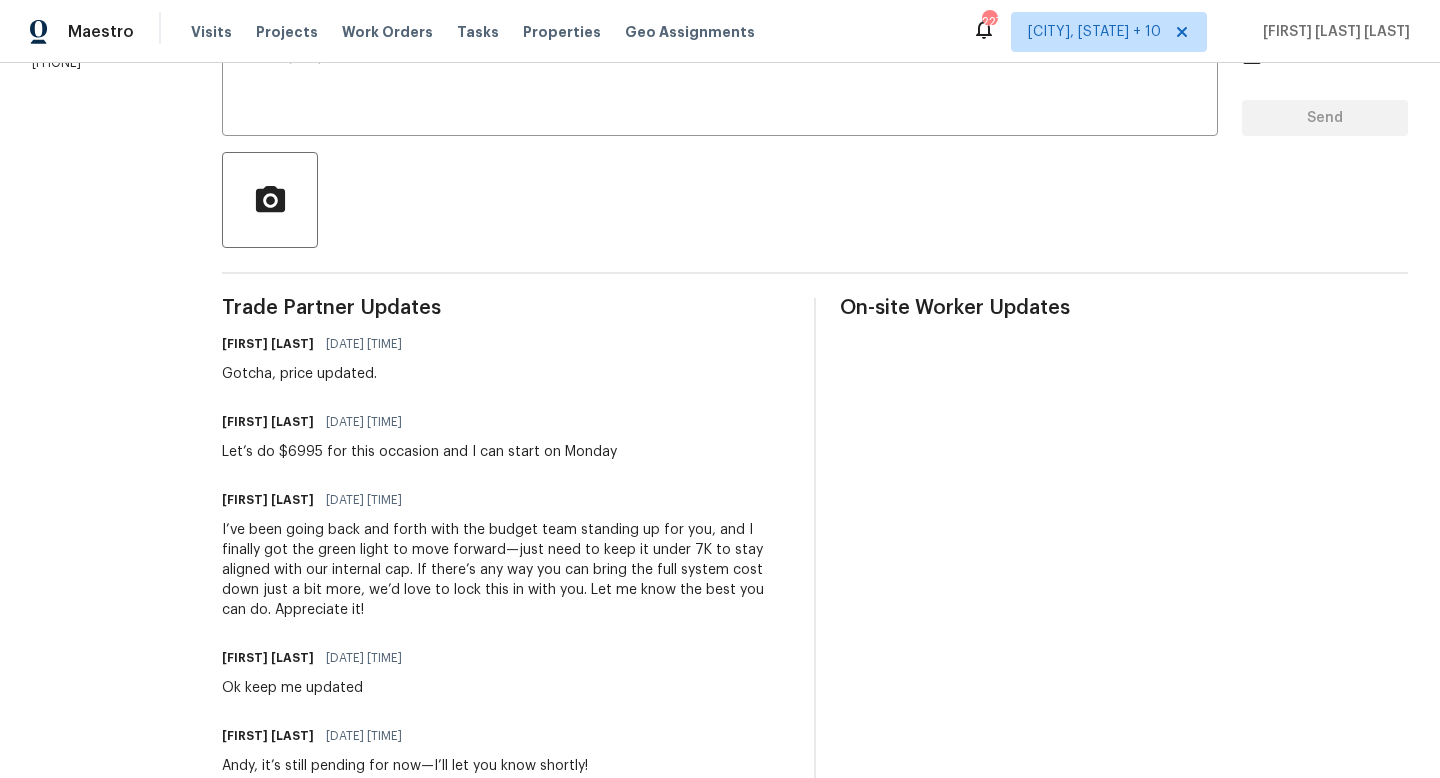 drag, startPoint x: 419, startPoint y: 503, endPoint x: 307, endPoint y: 504, distance: 112.00446 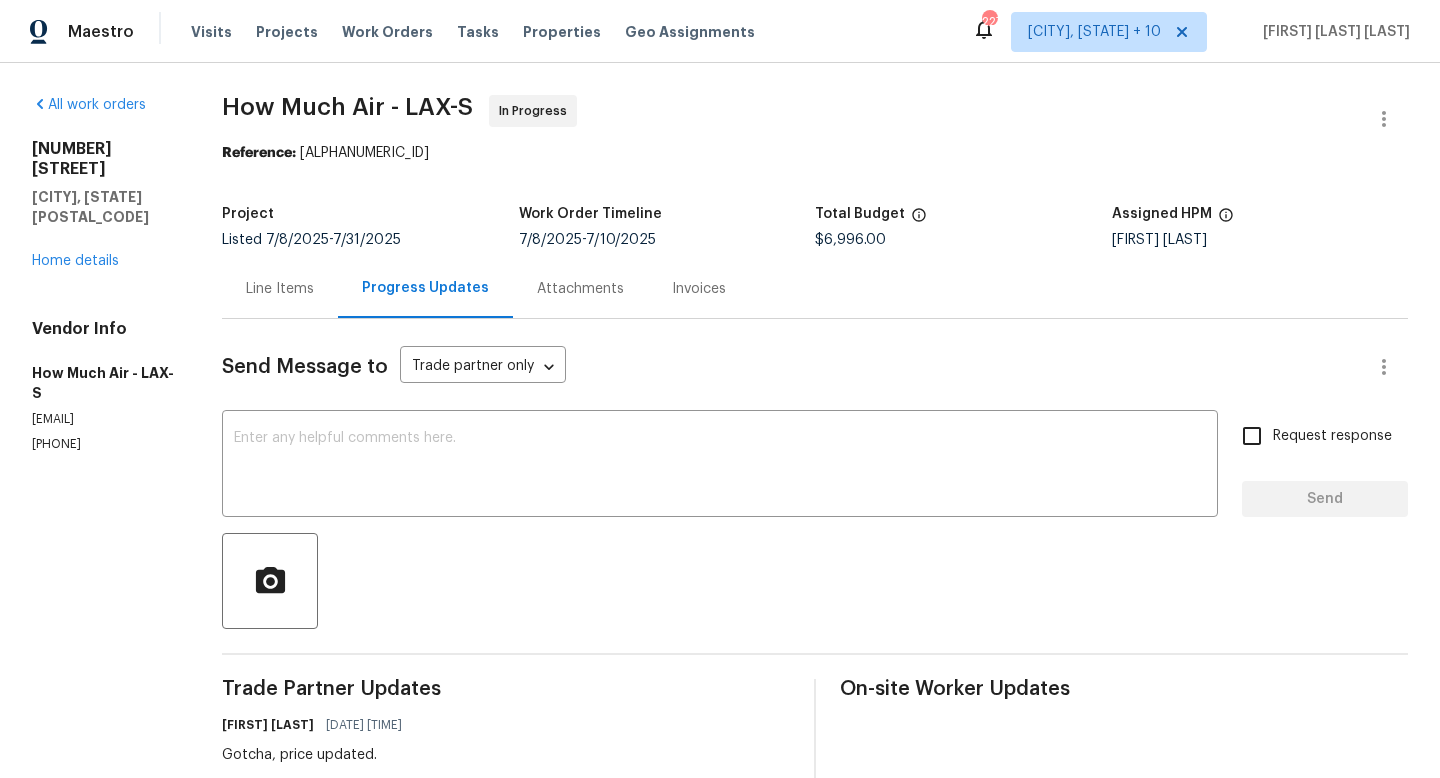 click on "Line Items" at bounding box center (280, 289) 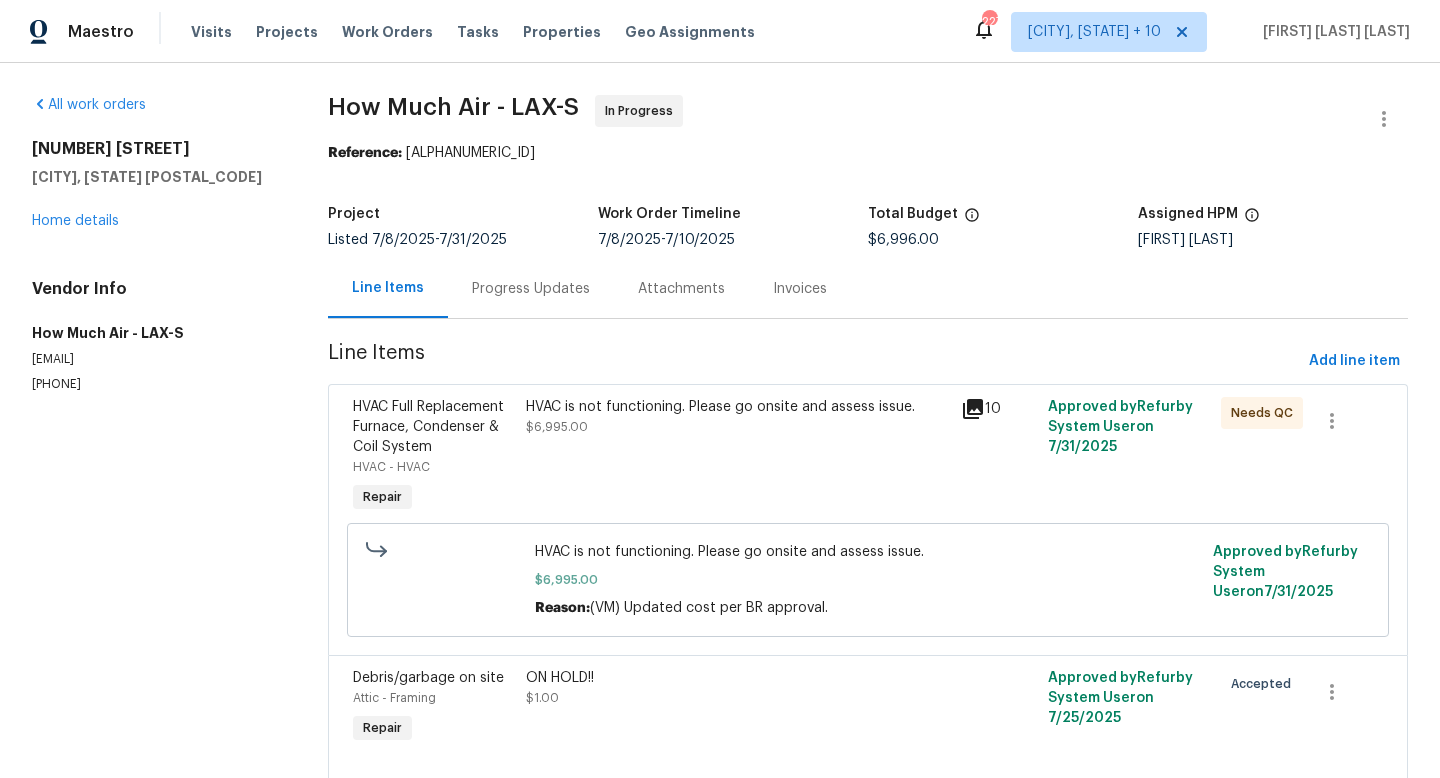 click on "Progress Updates" at bounding box center (531, 289) 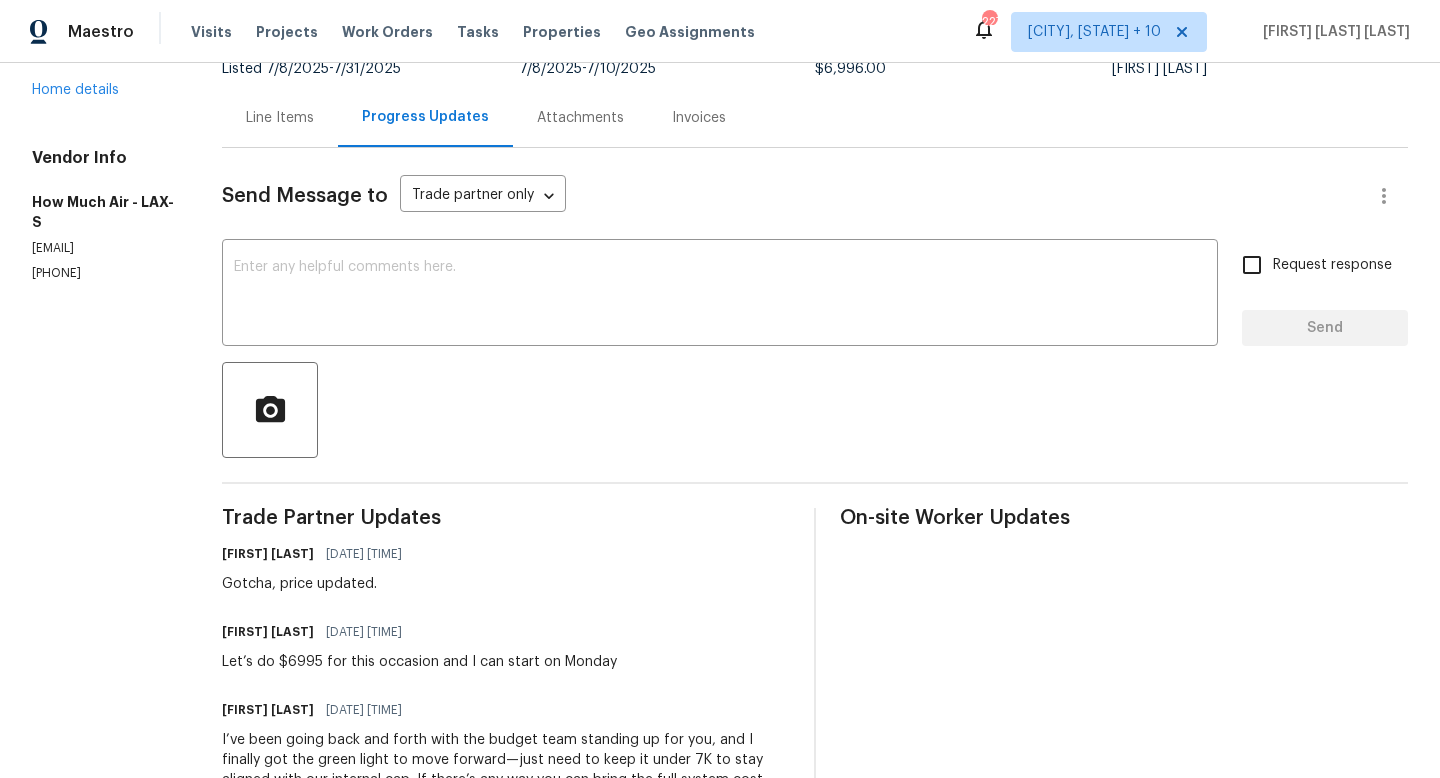 scroll, scrollTop: 172, scrollLeft: 0, axis: vertical 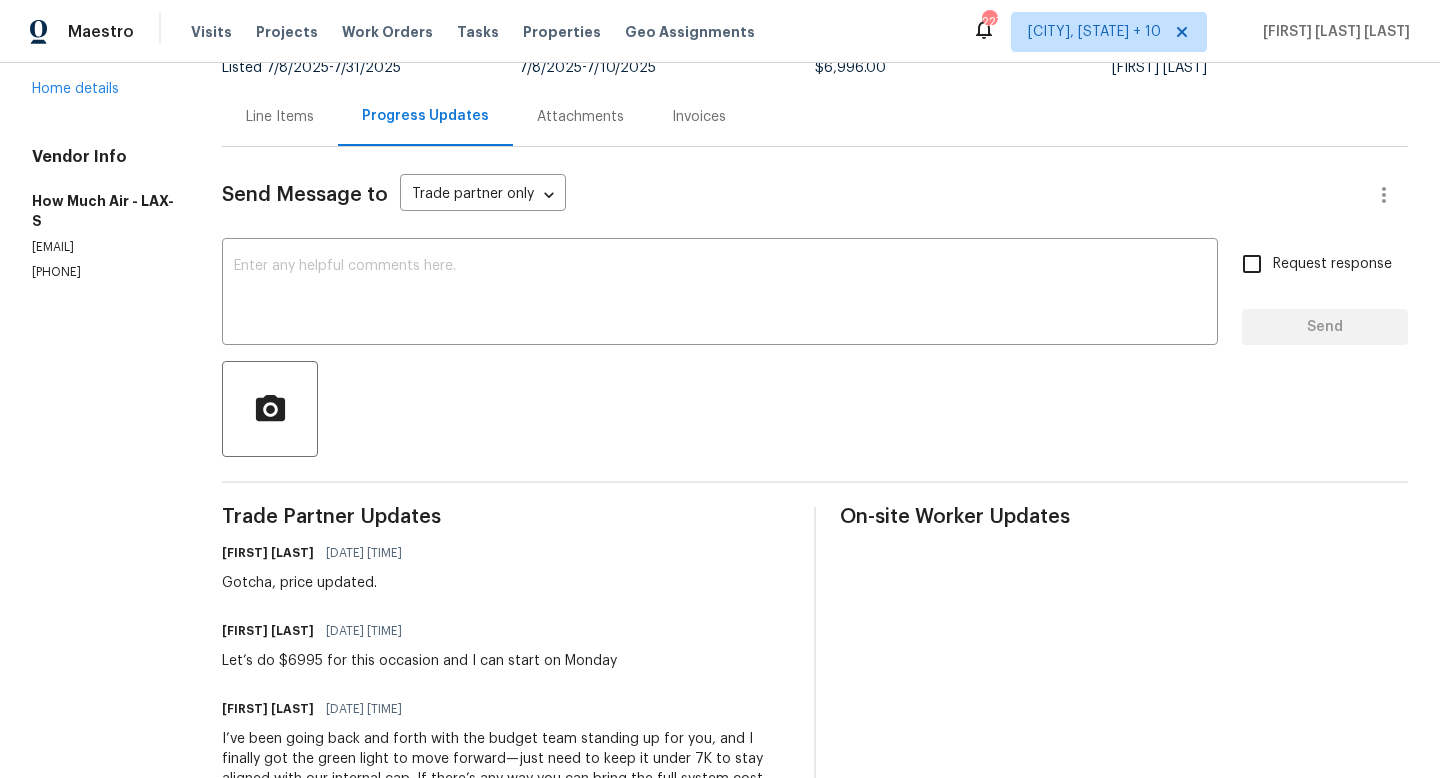 click on "Line Items" at bounding box center (280, 117) 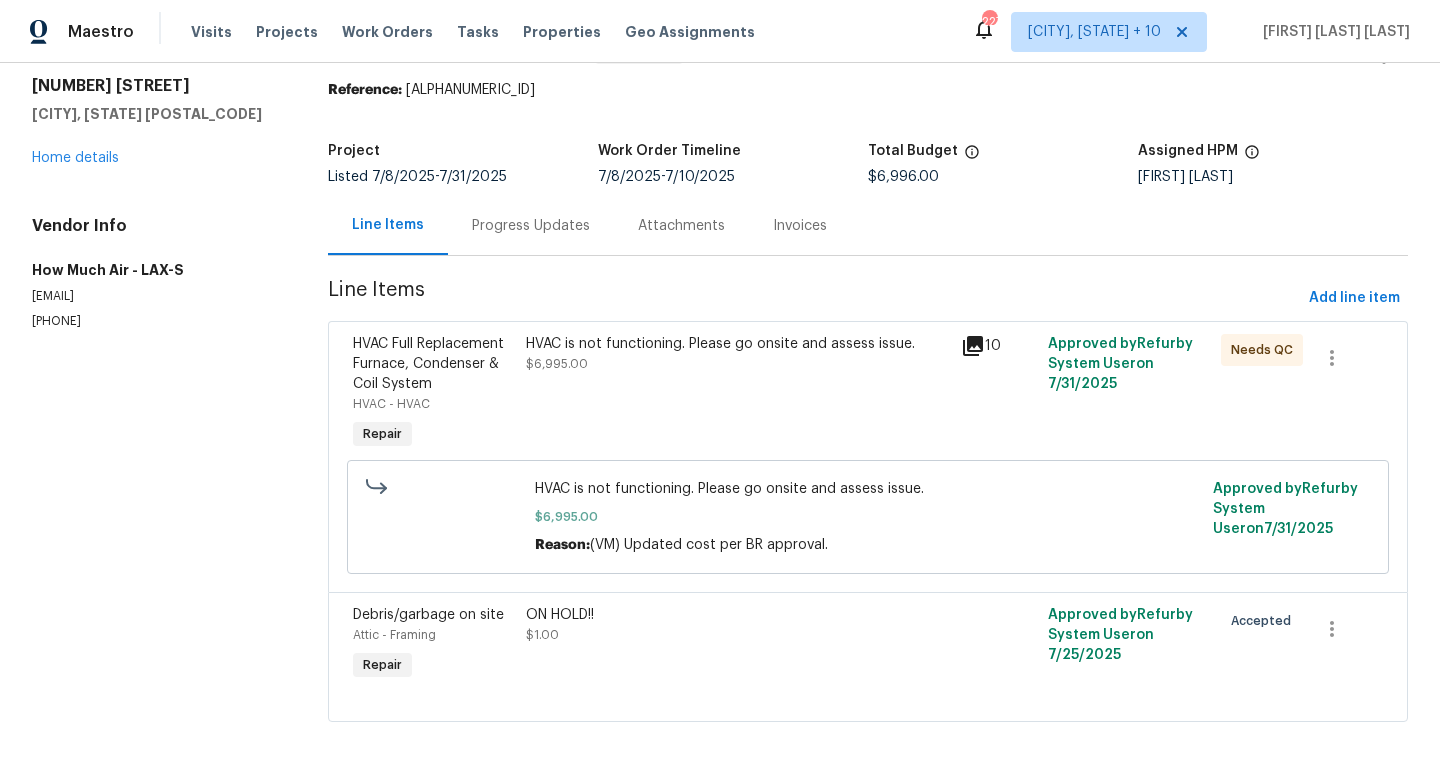 click on "Progress Updates" at bounding box center [531, 226] 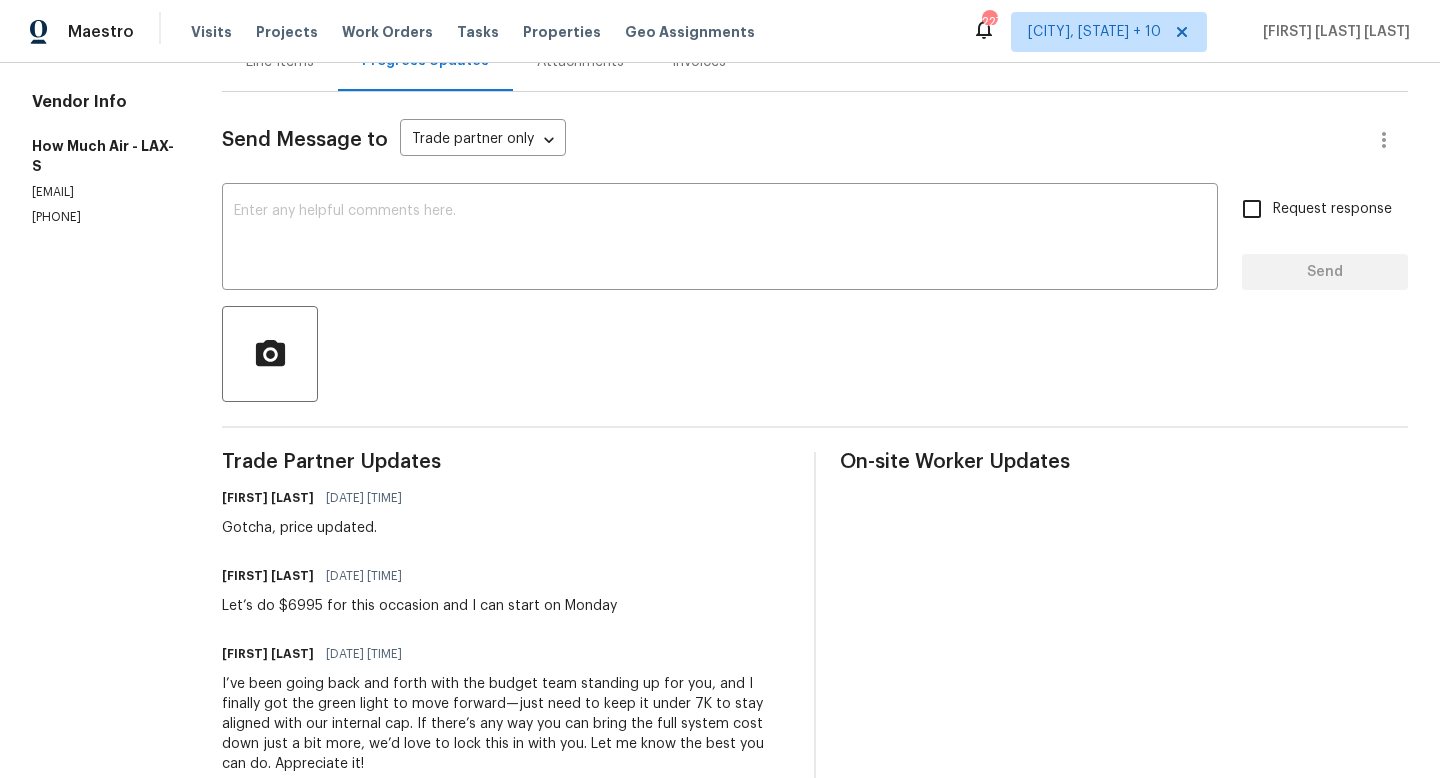 scroll, scrollTop: 0, scrollLeft: 0, axis: both 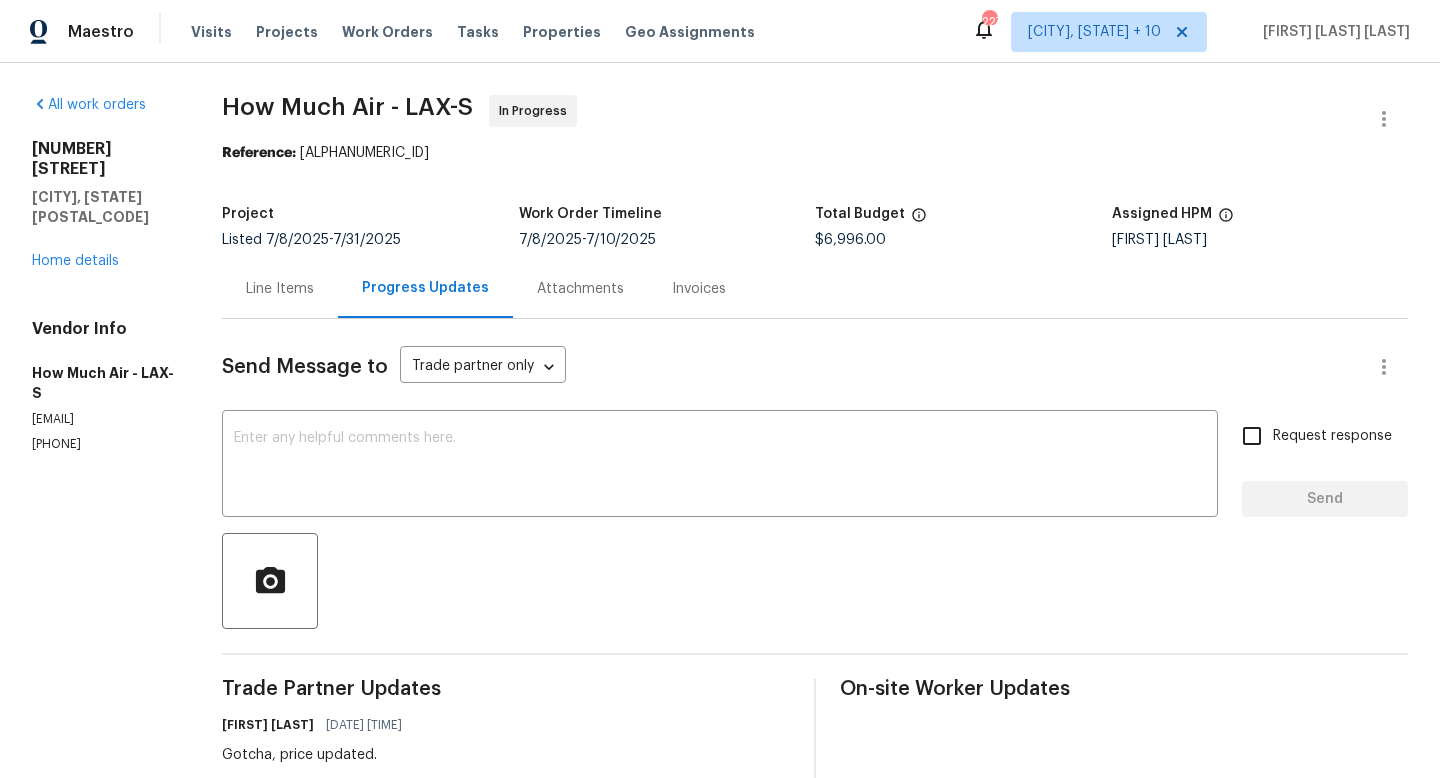 click on "Line Items" at bounding box center (280, 289) 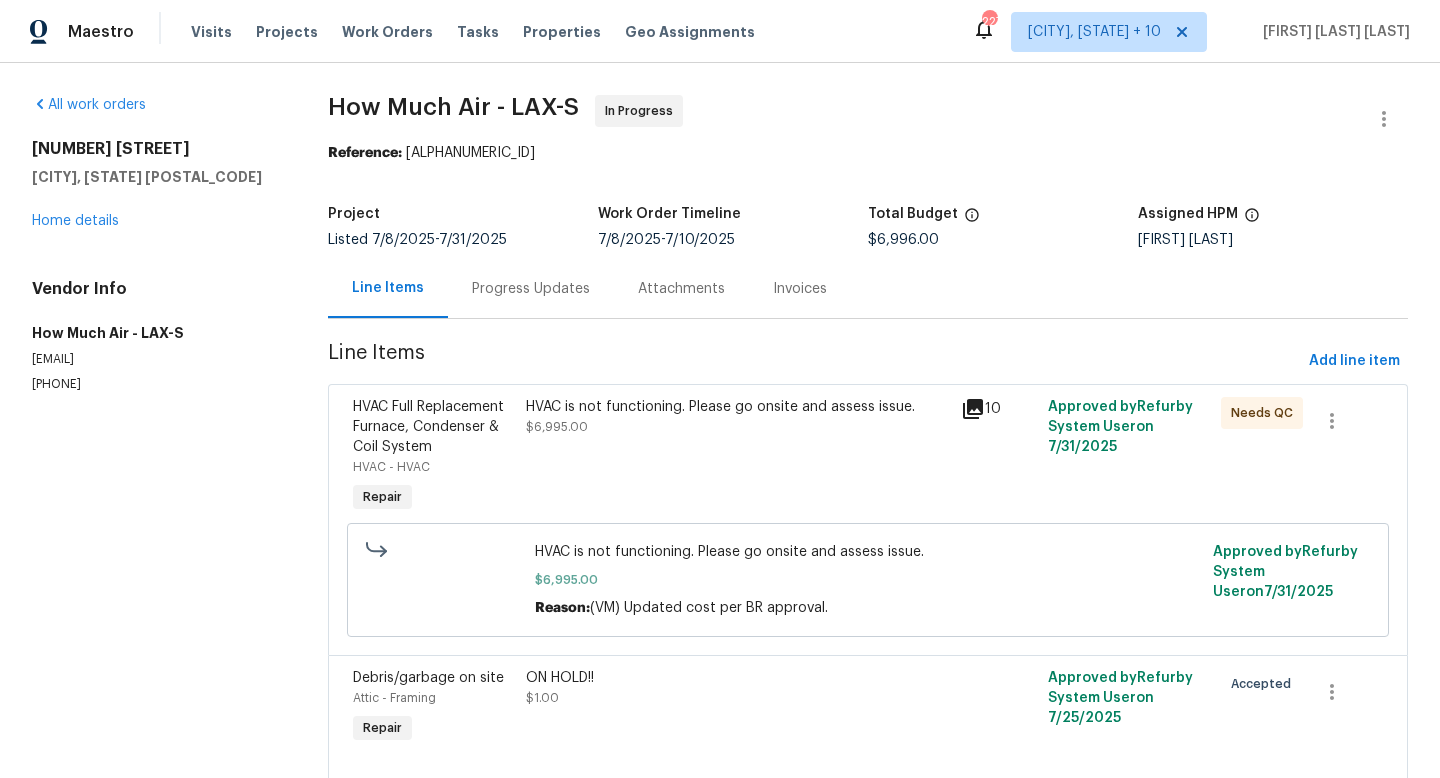 click 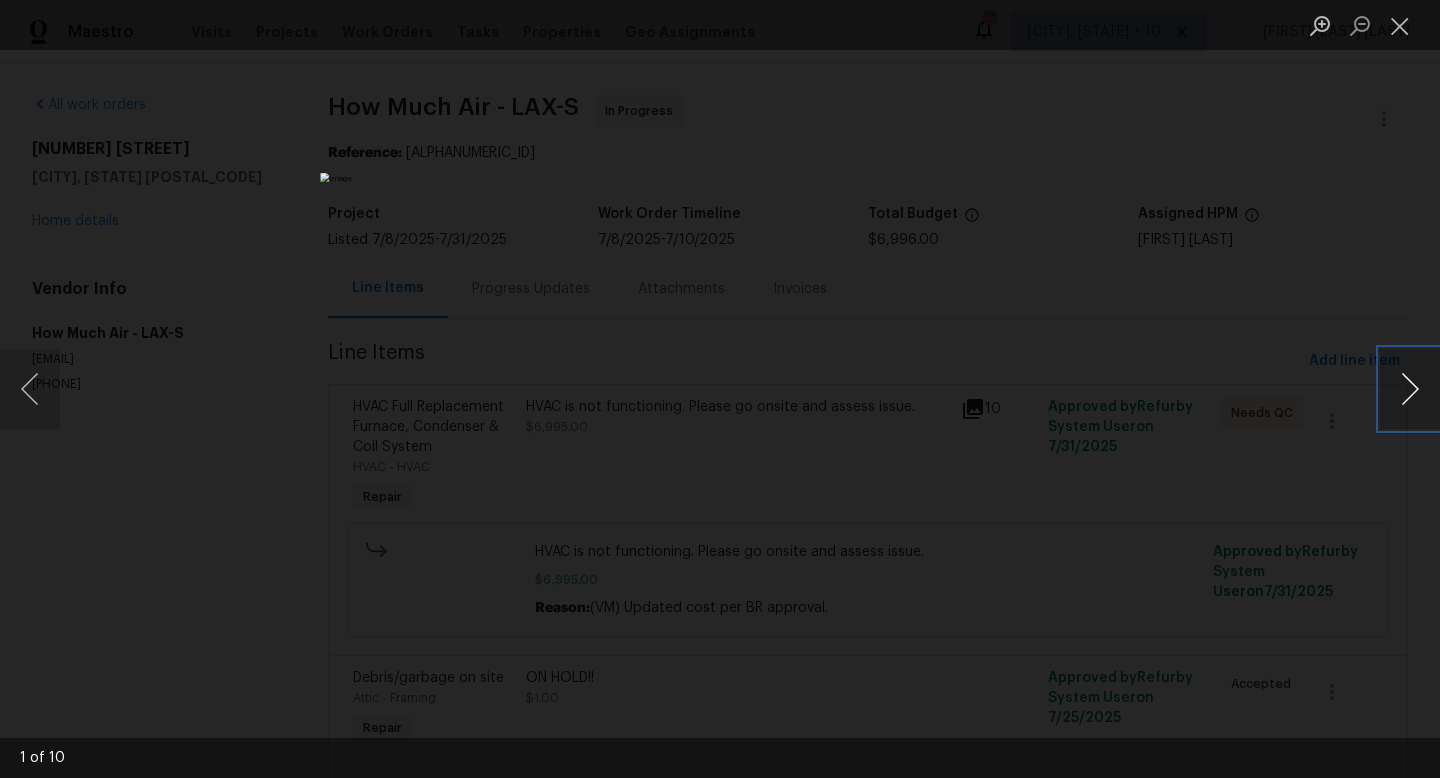 click at bounding box center [1410, 389] 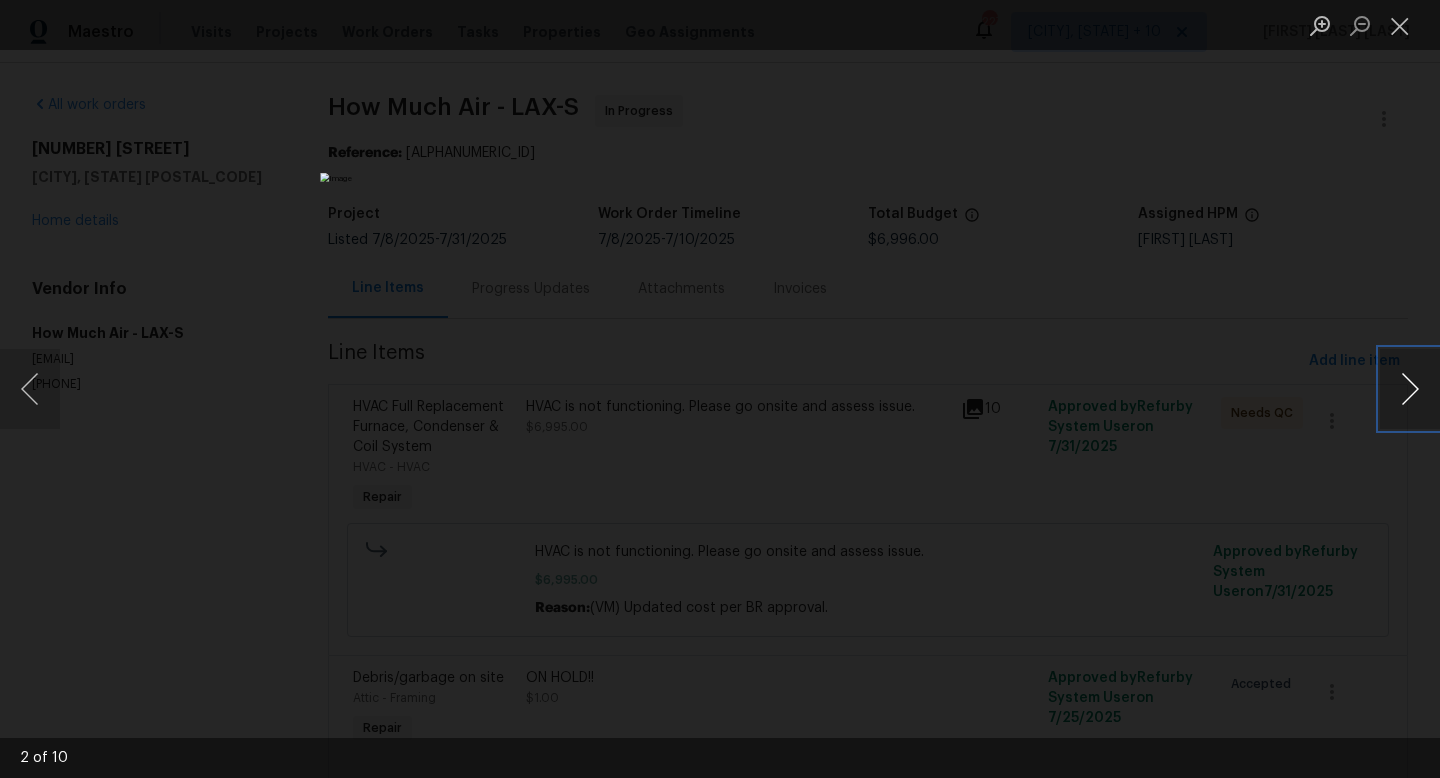 click at bounding box center [1410, 389] 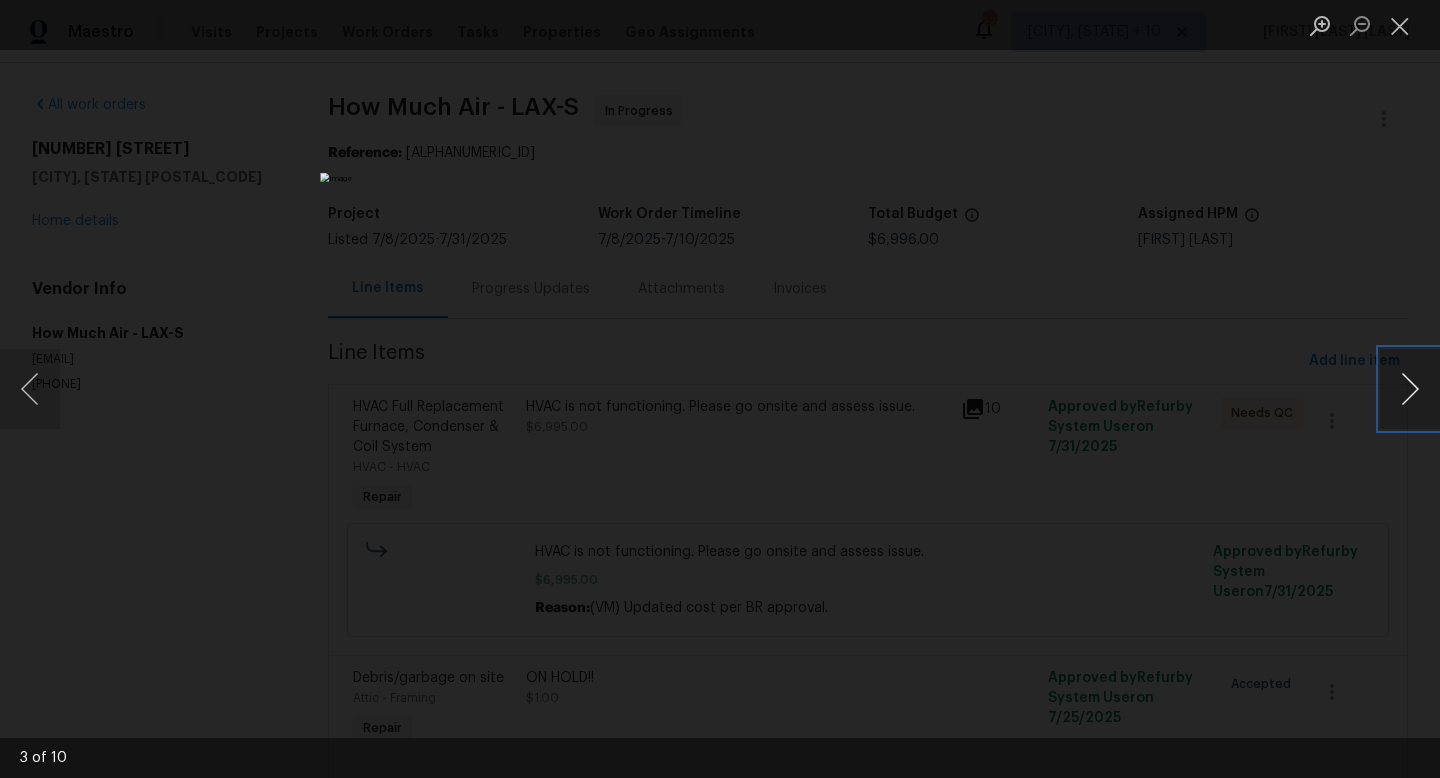 click at bounding box center (1410, 389) 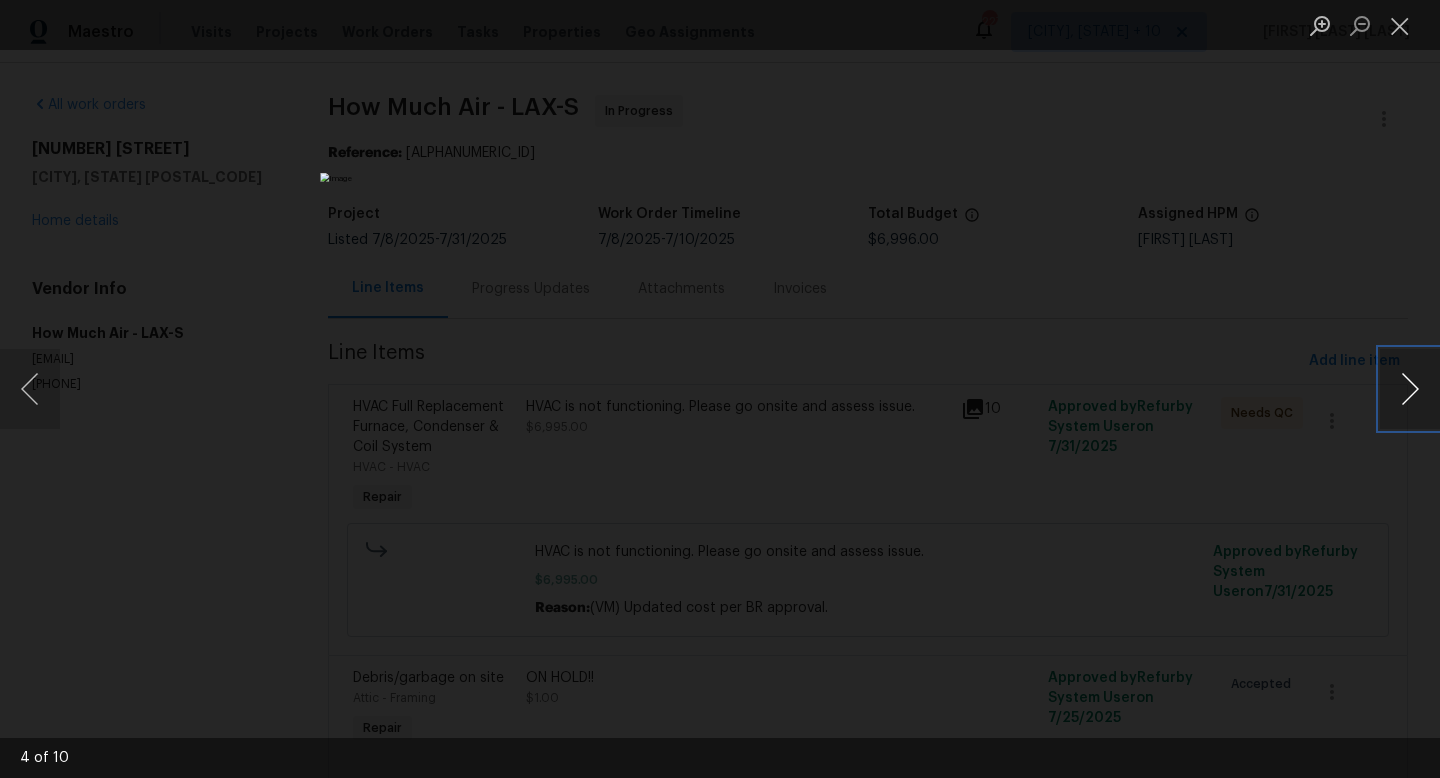 click at bounding box center [1410, 389] 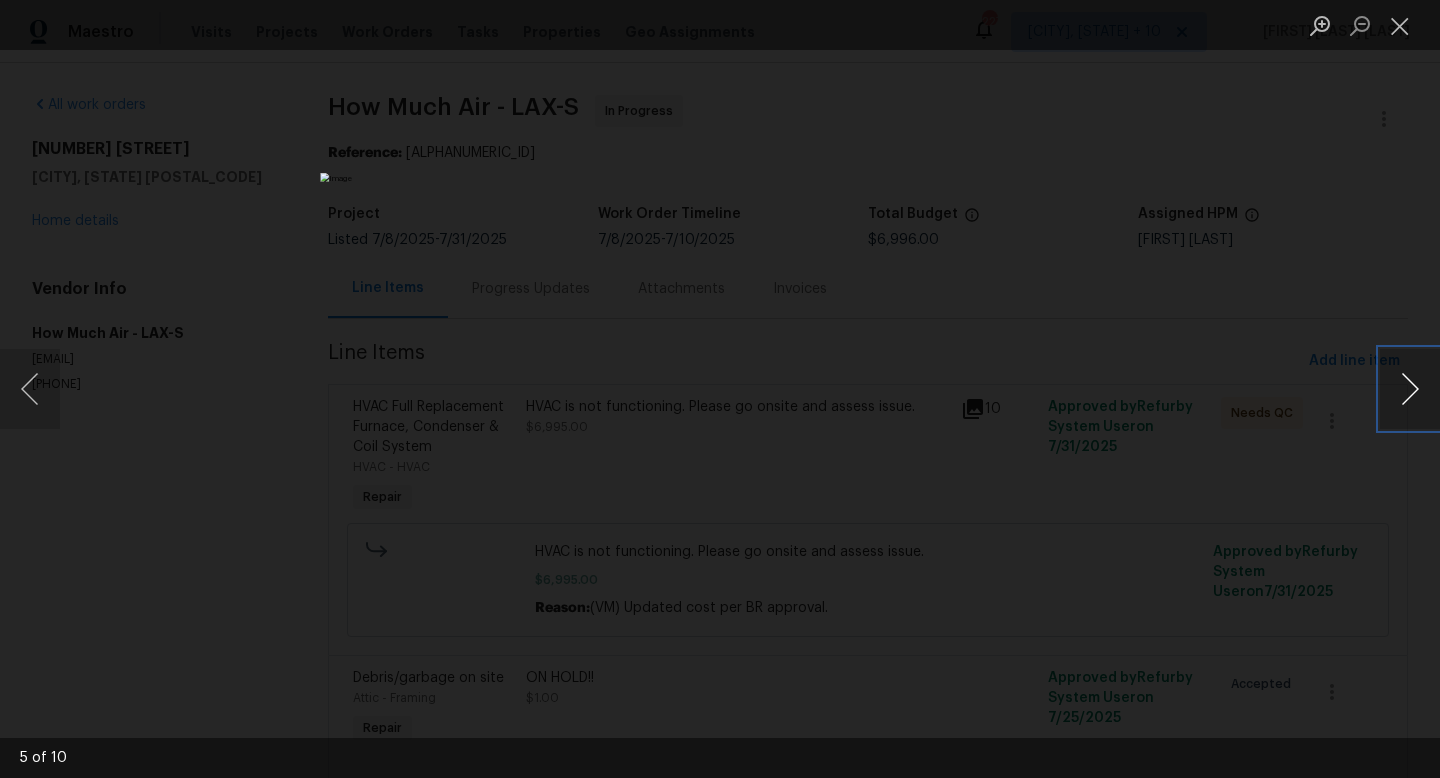 click at bounding box center (1410, 389) 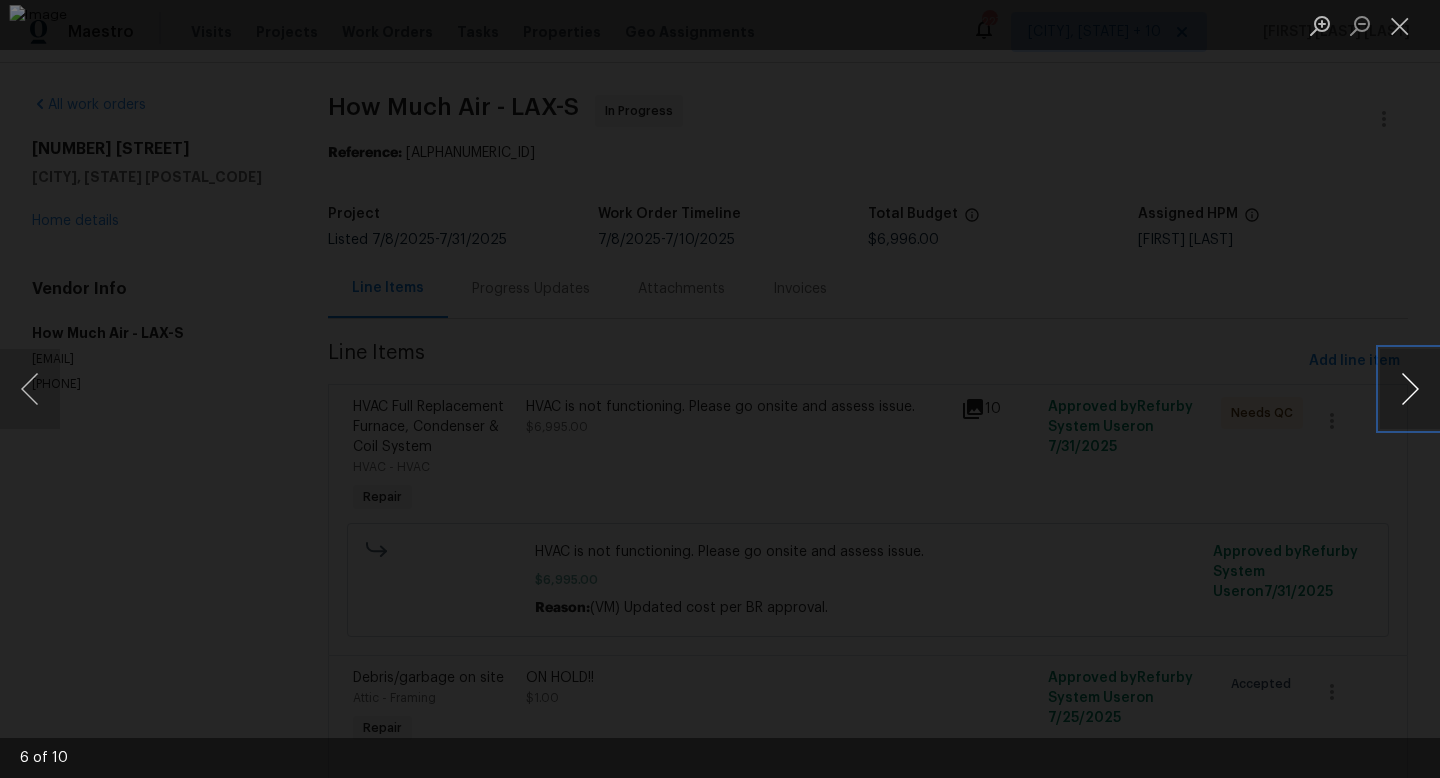 click at bounding box center (1410, 389) 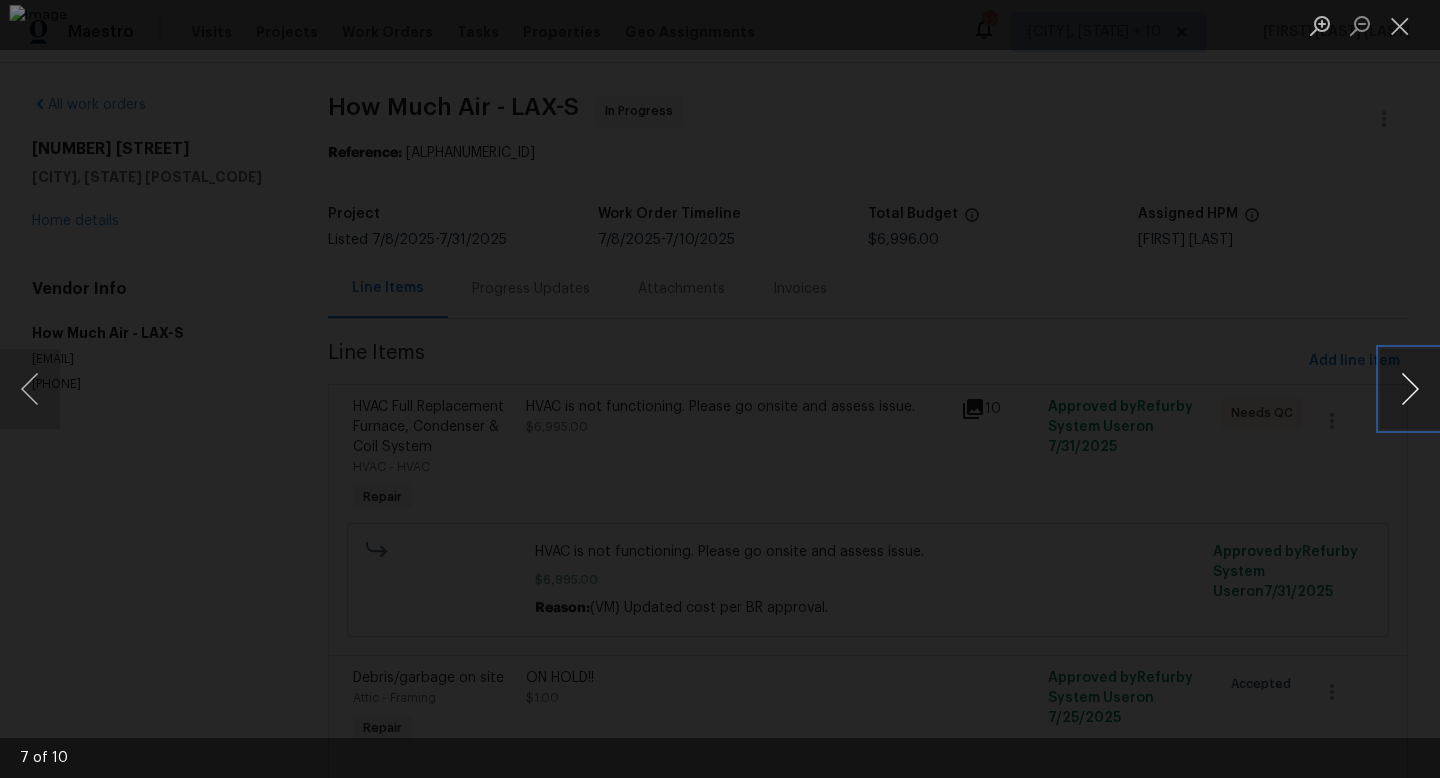 click at bounding box center [1410, 389] 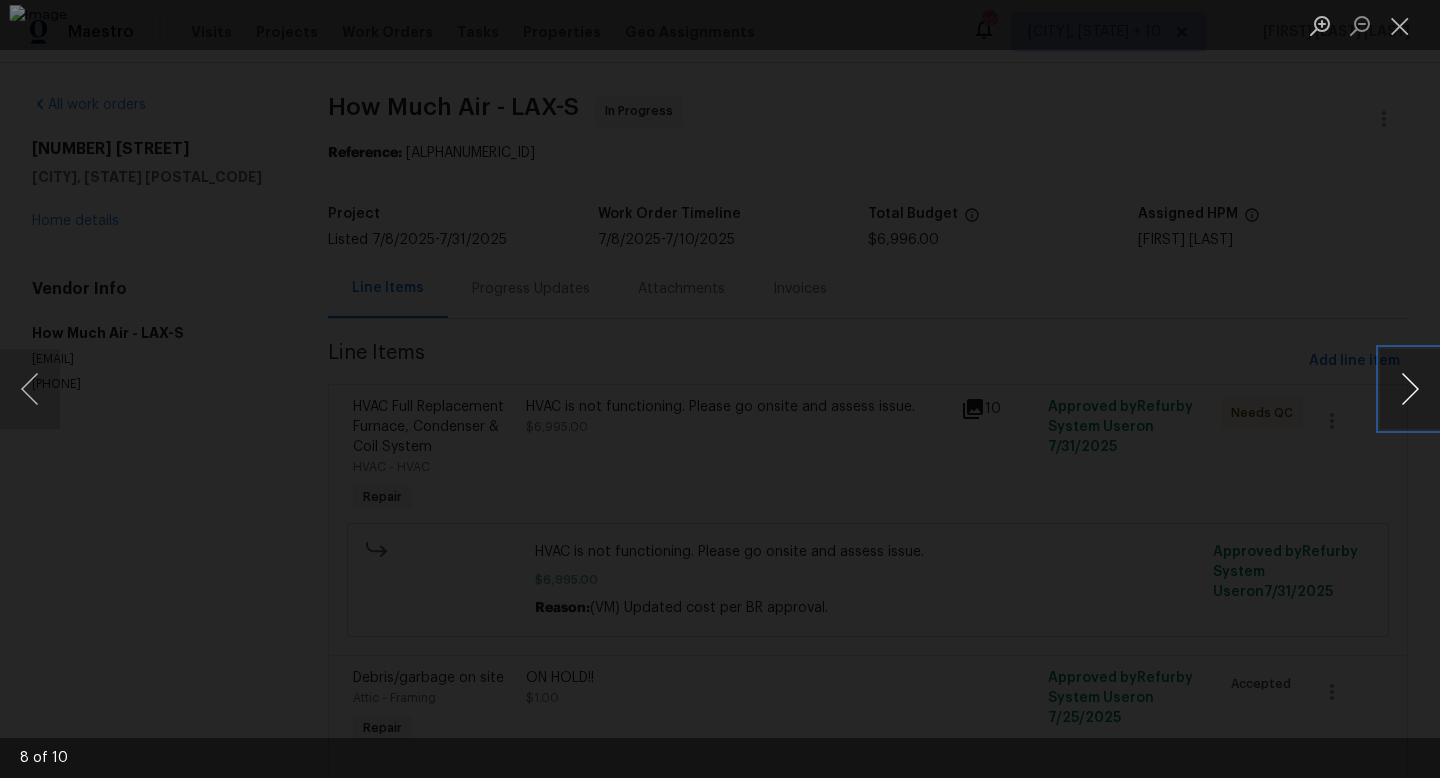 click at bounding box center (1410, 389) 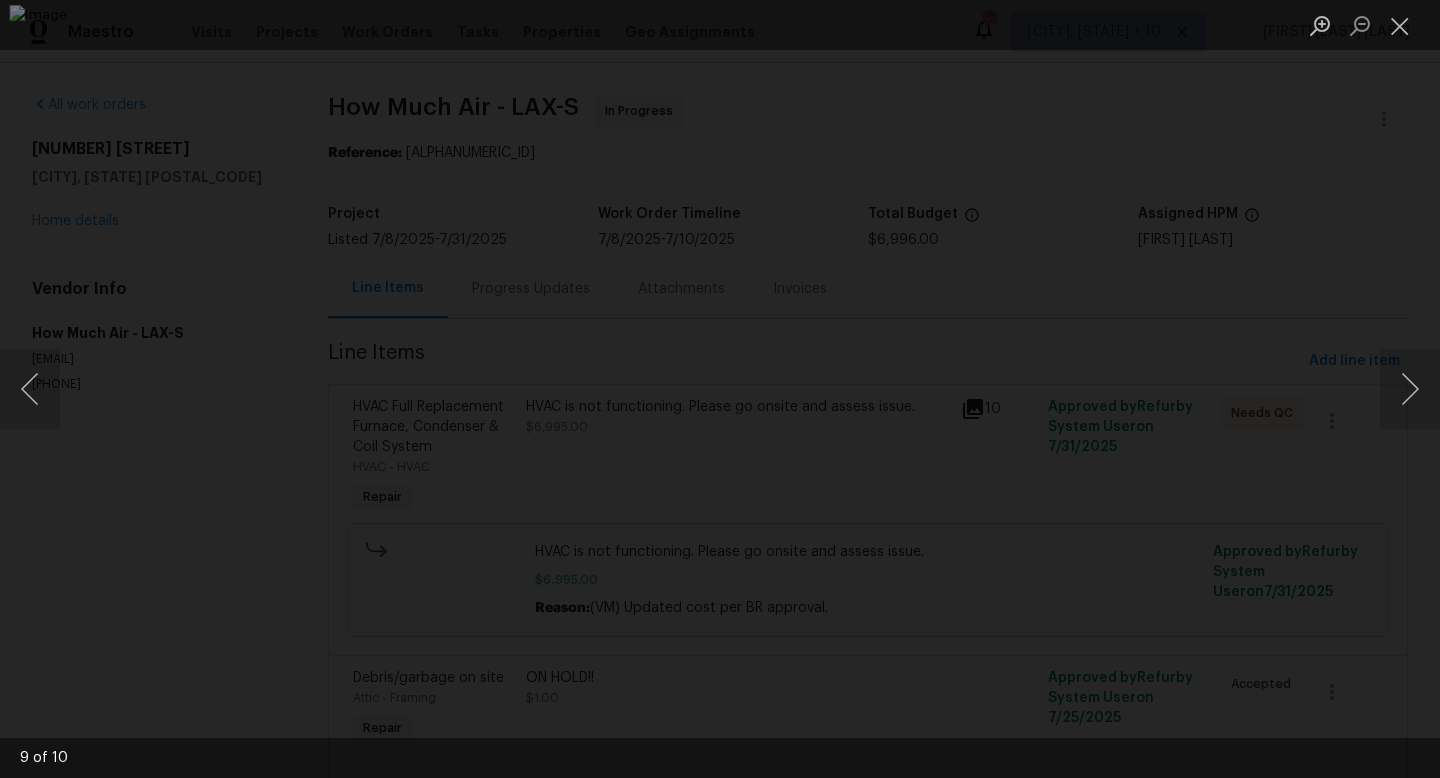 click at bounding box center (720, 389) 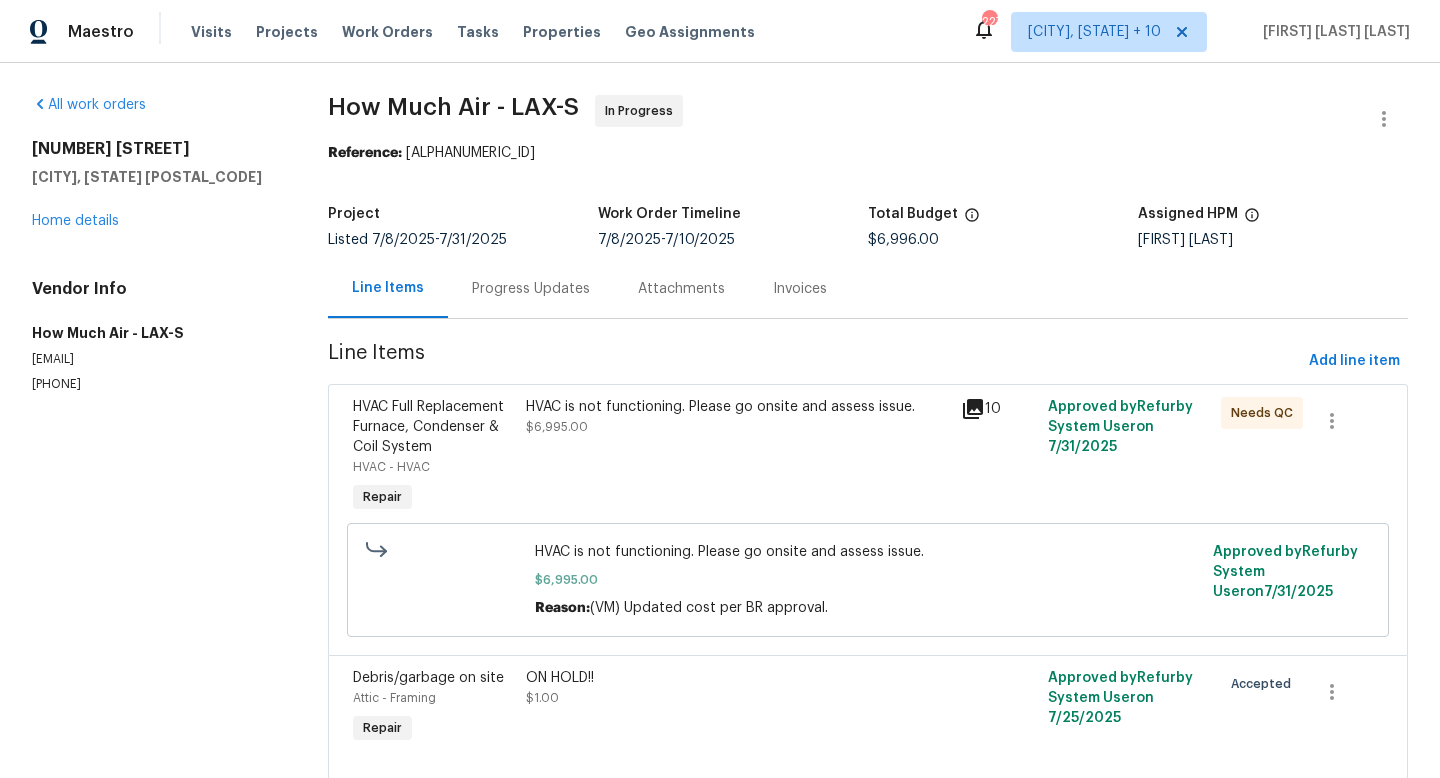 click on "HVAC is not functioning. Please go onsite and assess issue. [PRICE]" at bounding box center [737, 457] 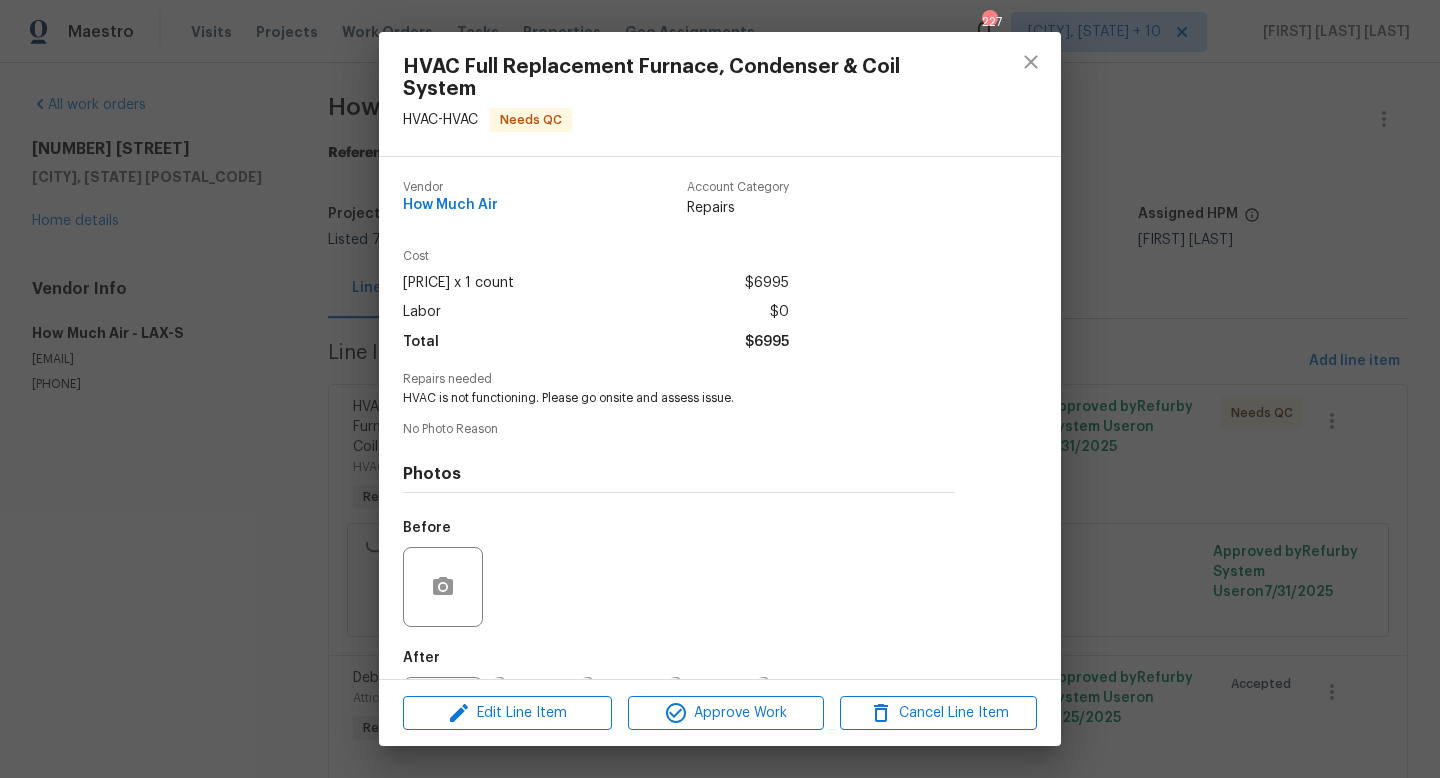 click on "HVAC Full Replacement Furnace, Condenser & Coil System HVAC - HVAC Needs QC Vendor How Much Air Account Category Repairs Cost [PRICE] x 1 count [PRICE] Labor $0 Total [PRICE] Repairs needed HVAC is not functioning. Please go onsite and assess issue. No Photo Reason Photos Before After +6 Edit Line Item Approve Work Cancel Line Item" at bounding box center (720, 389) 